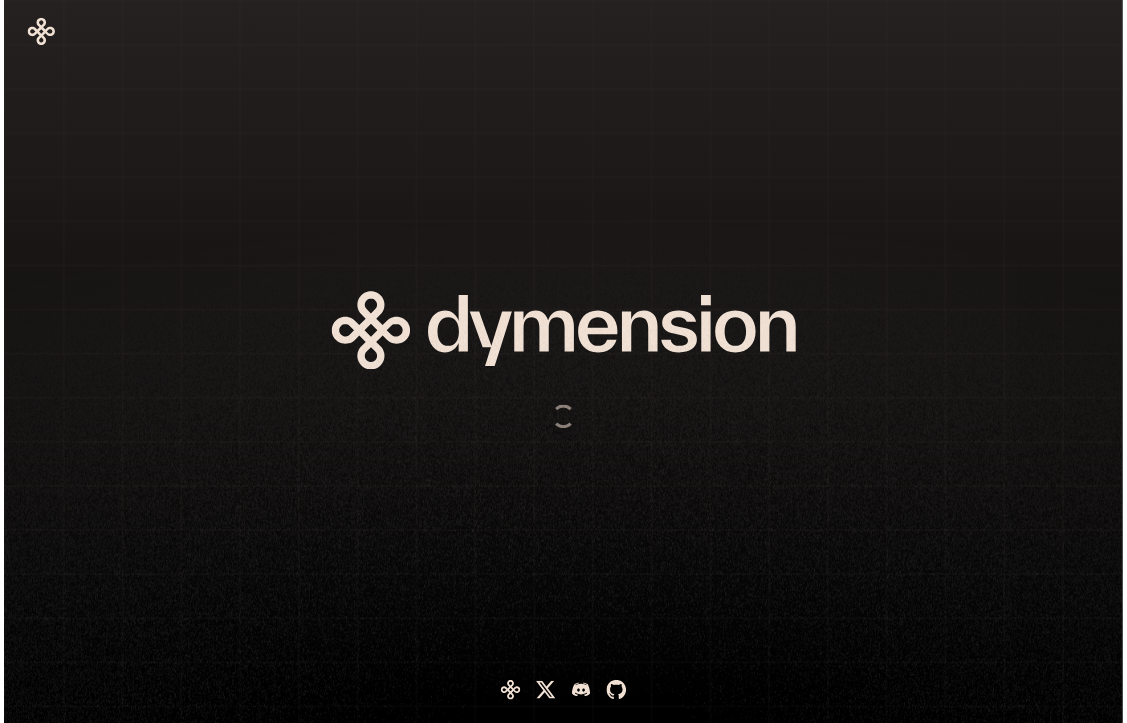 scroll, scrollTop: 0, scrollLeft: 0, axis: both 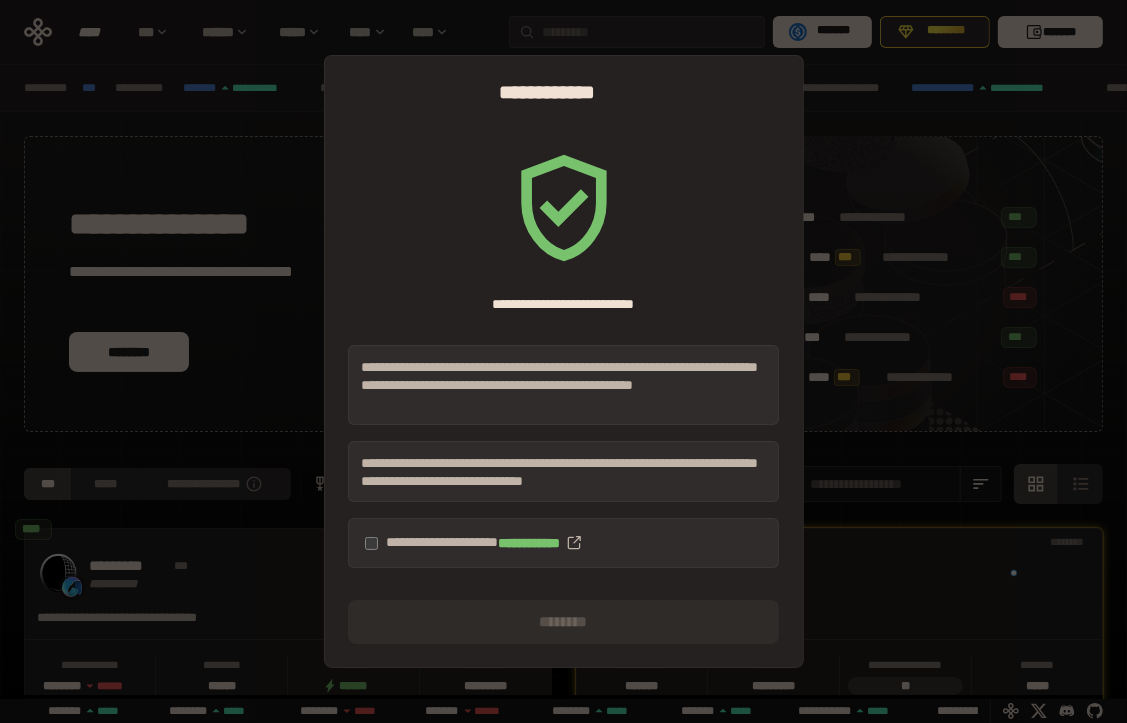 click on "**********" at bounding box center [563, 543] 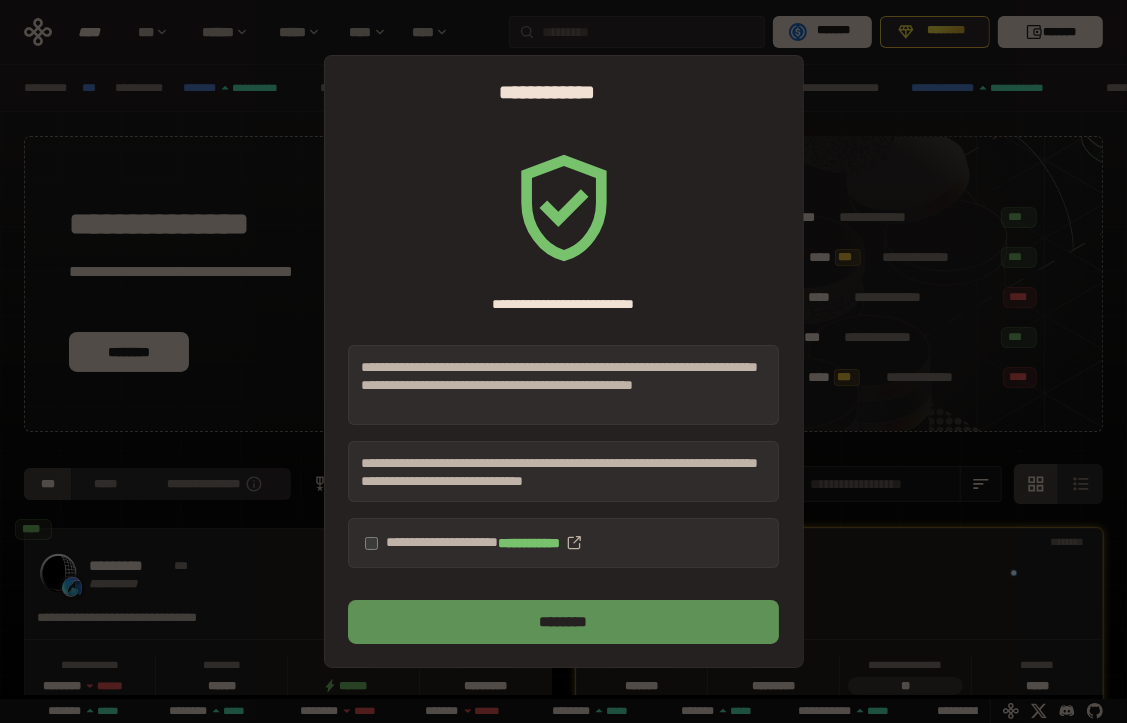 click on "********" at bounding box center (563, 622) 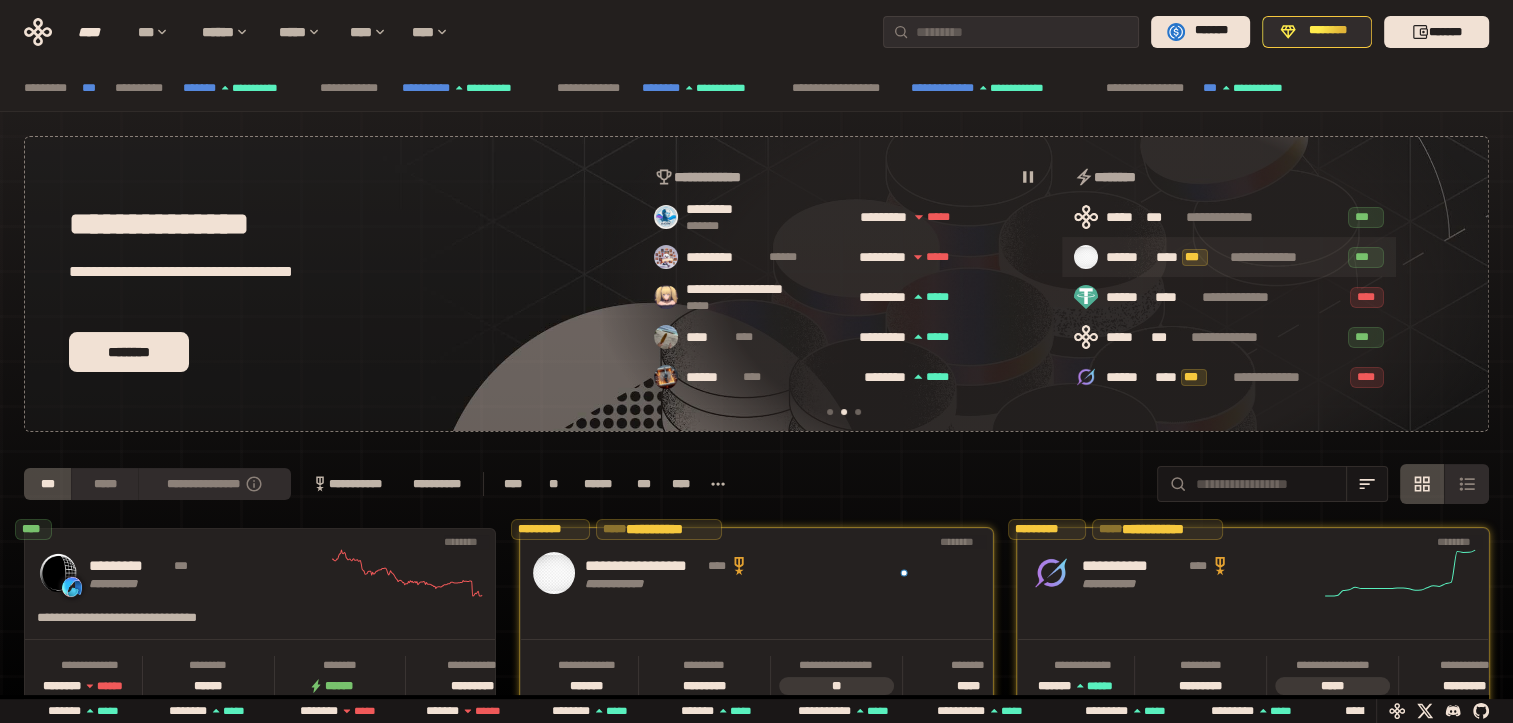scroll, scrollTop: 0, scrollLeft: 436, axis: horizontal 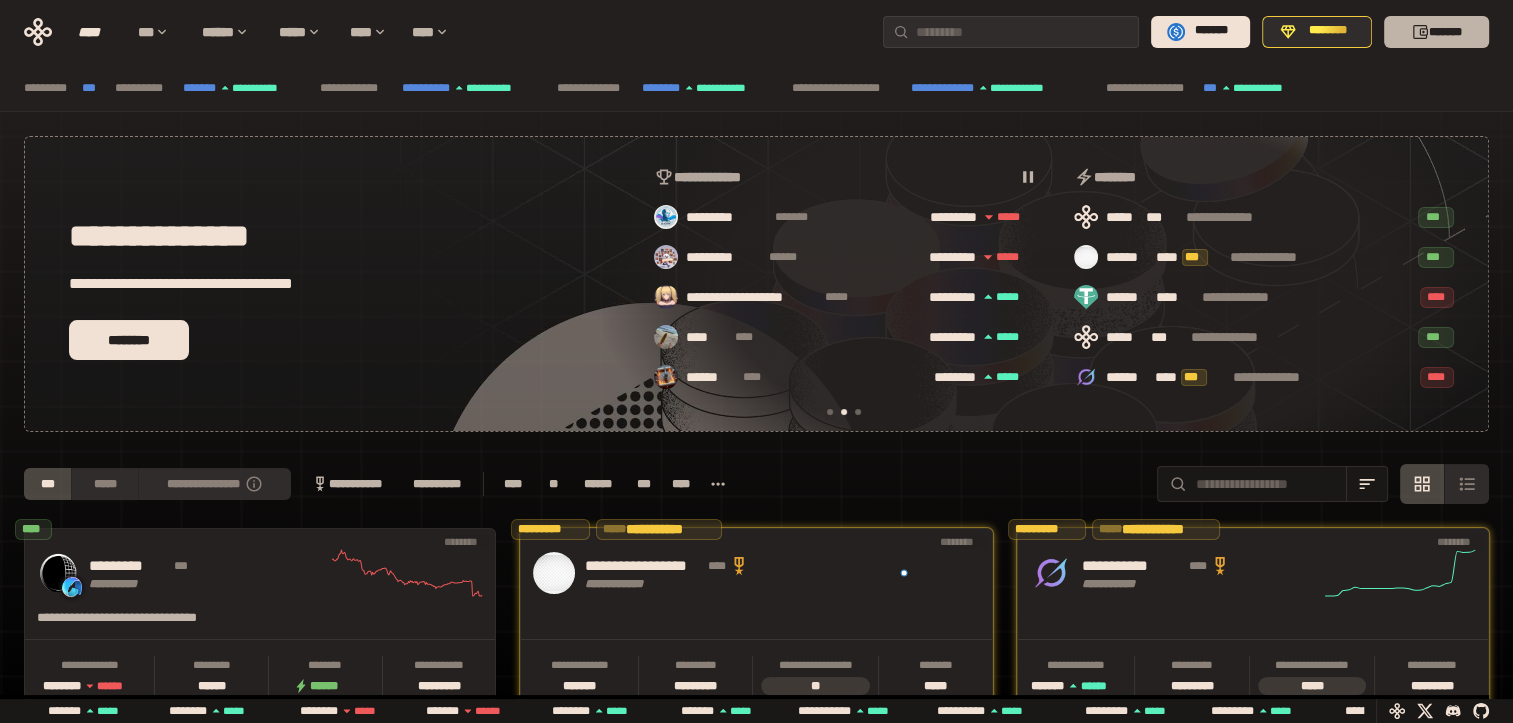 click on "*******" at bounding box center (1436, 32) 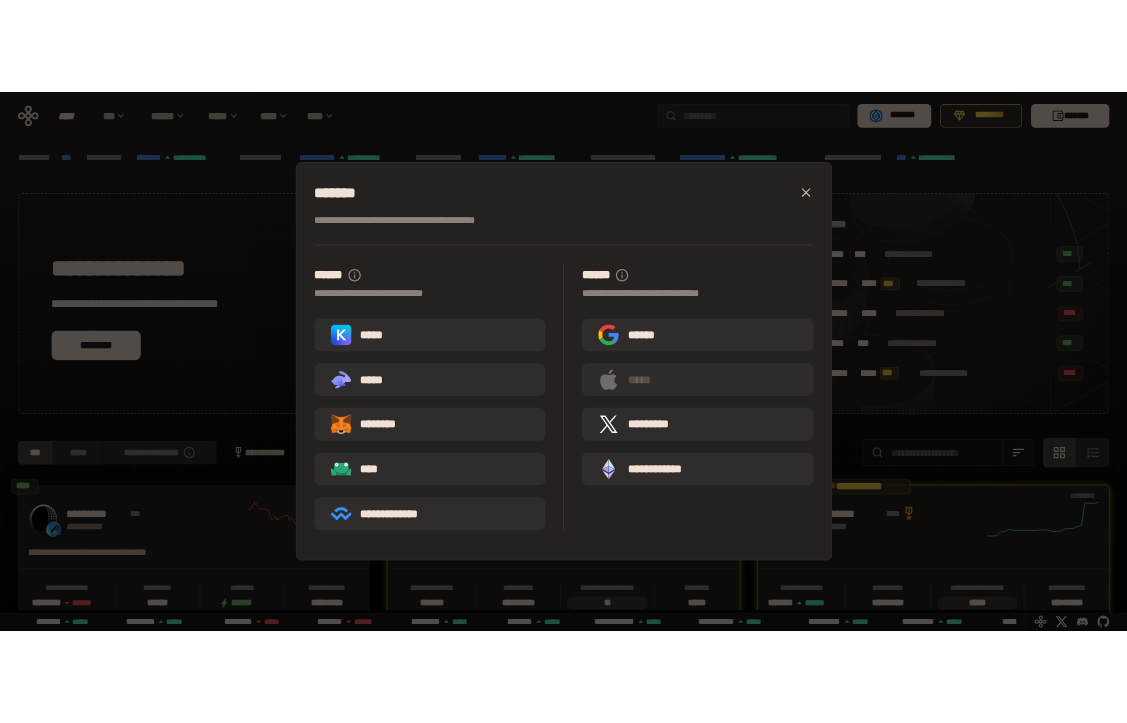scroll, scrollTop: 0, scrollLeft: 16, axis: horizontal 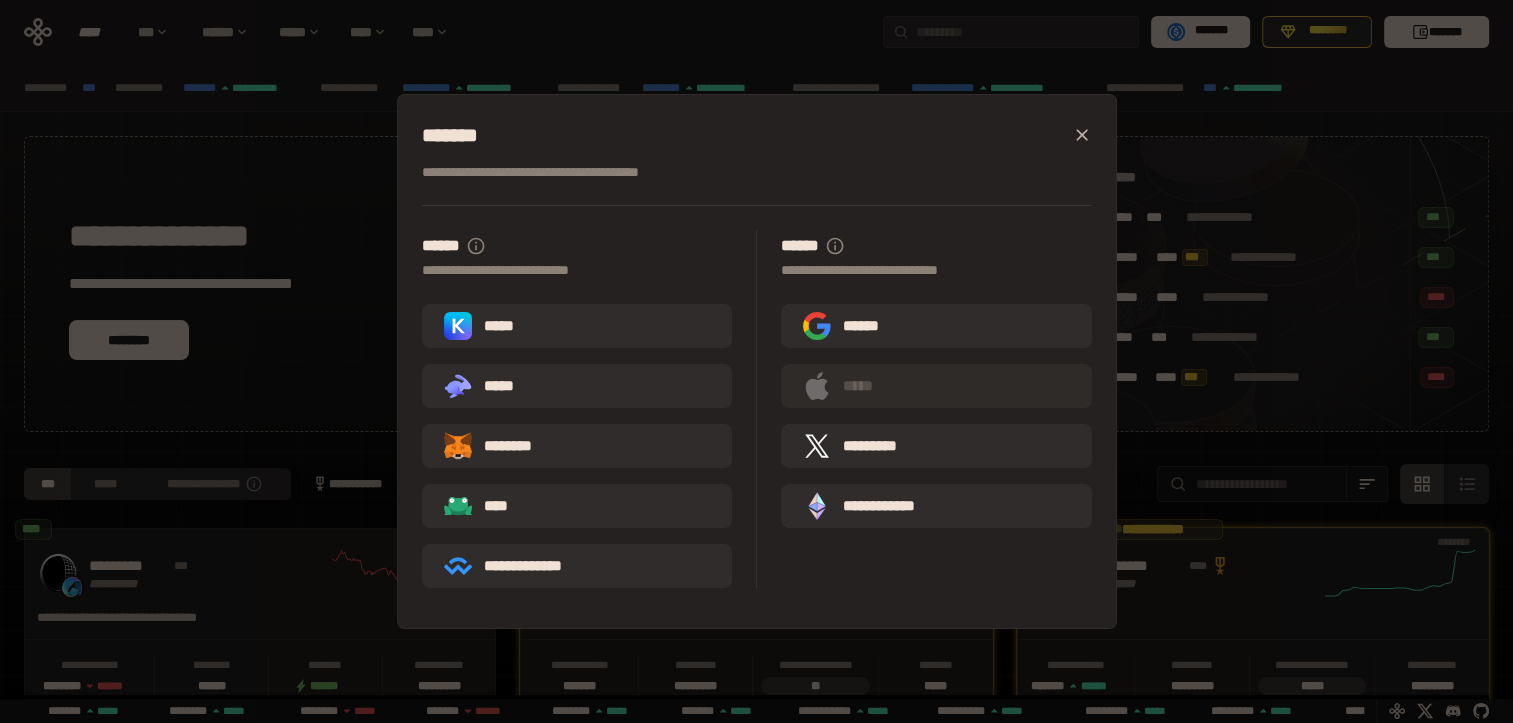 click on "****" at bounding box center (577, 506) 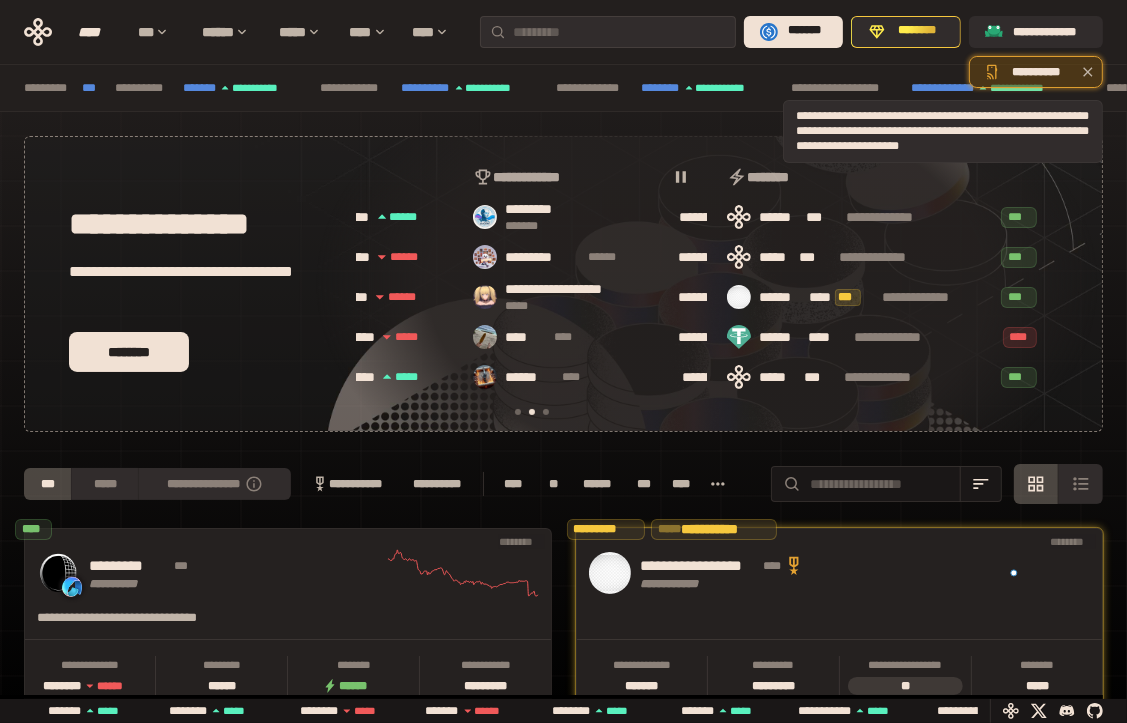 scroll, scrollTop: 0, scrollLeft: 366, axis: horizontal 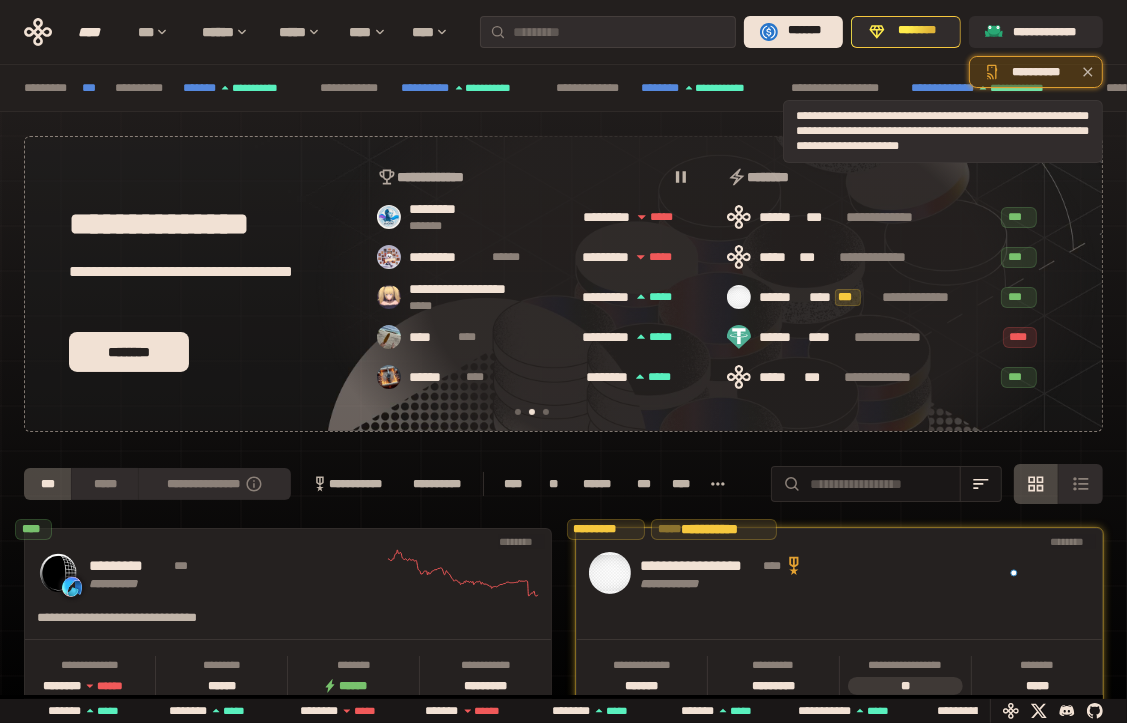 click 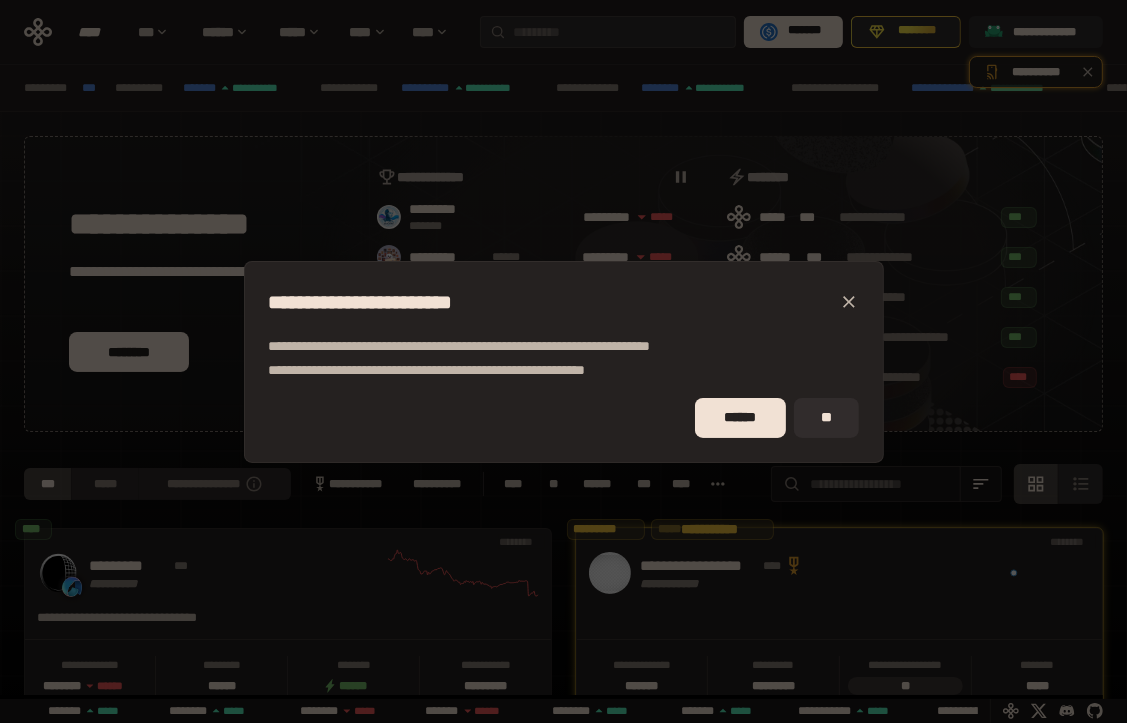 click 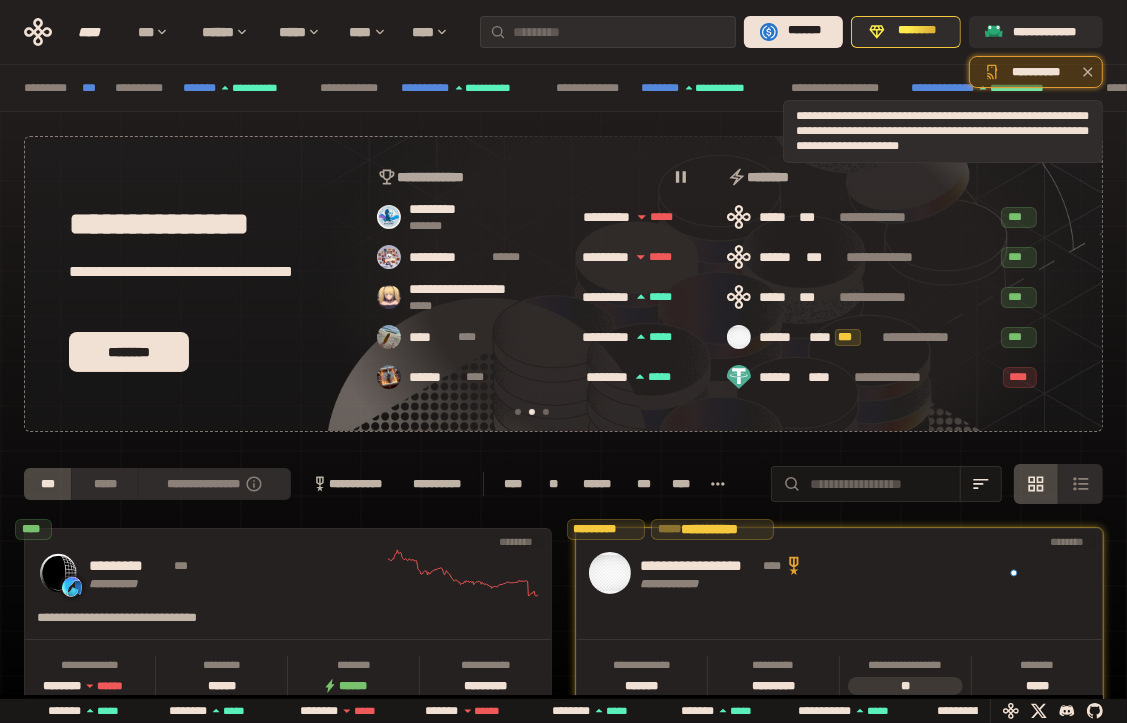 click on "**********" at bounding box center (1036, 76) 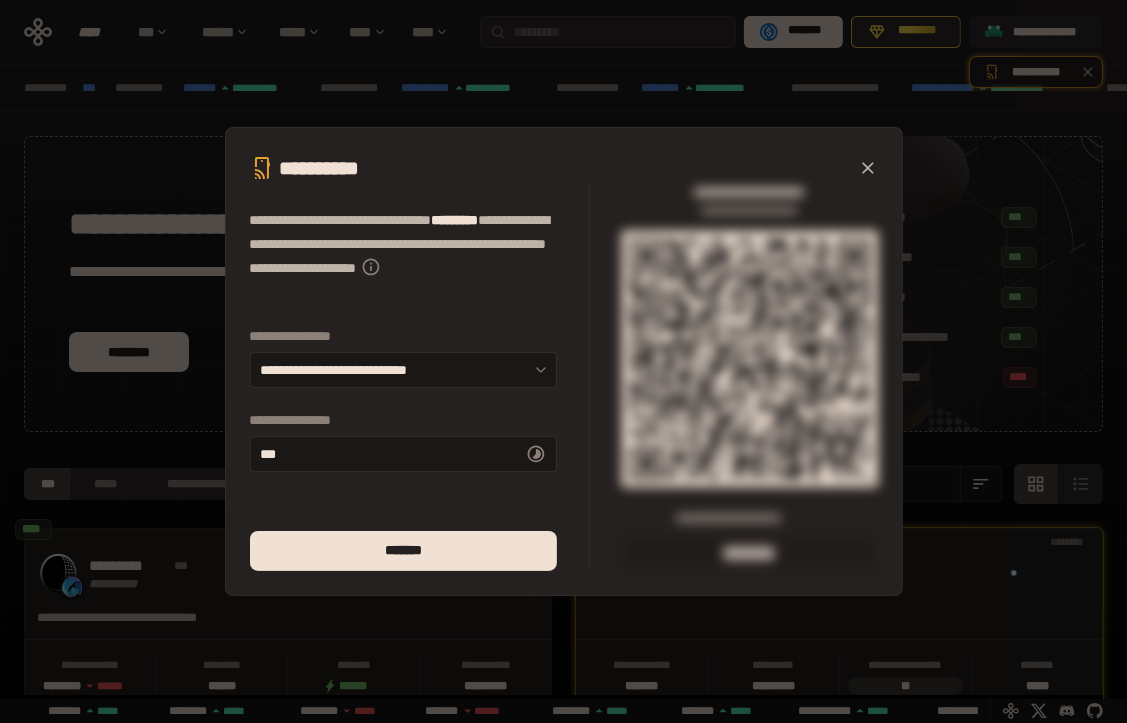 scroll, scrollTop: 0, scrollLeft: 716, axis: horizontal 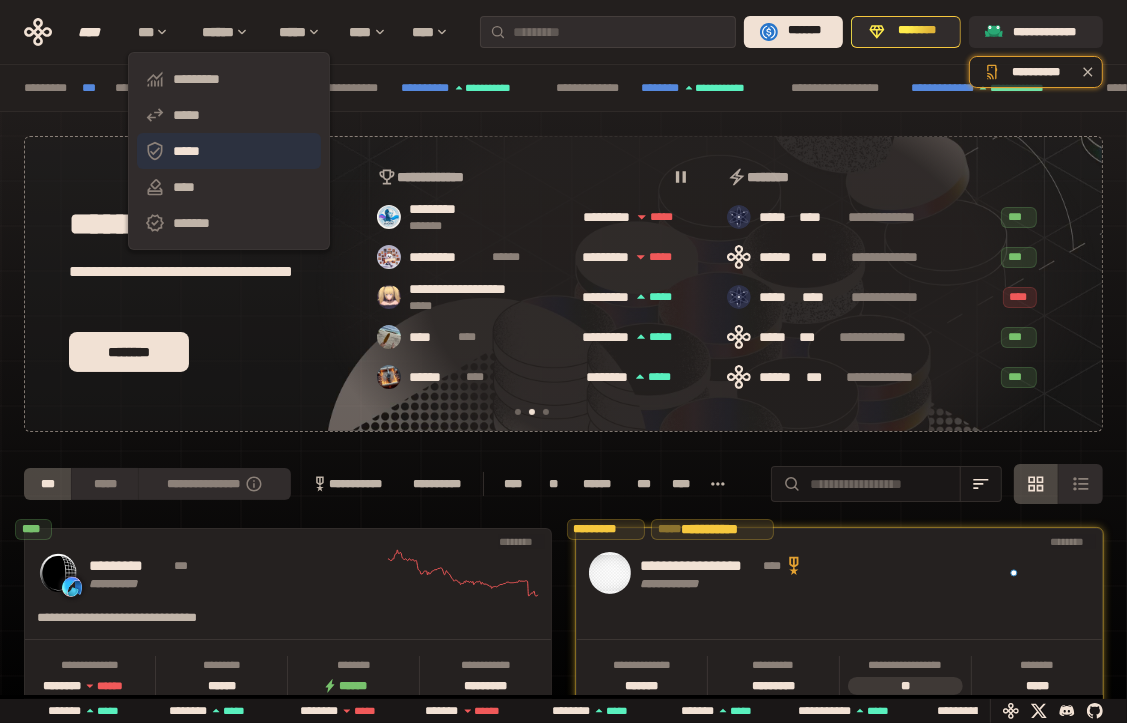 click on "*****" at bounding box center (229, 151) 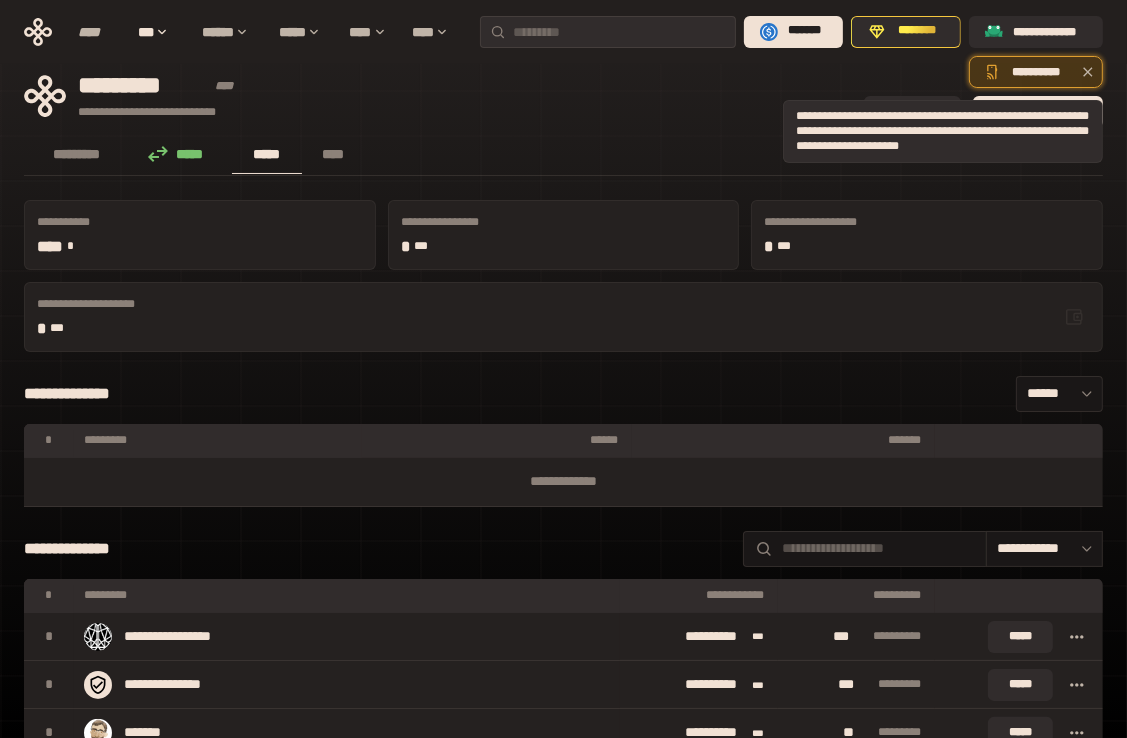 click 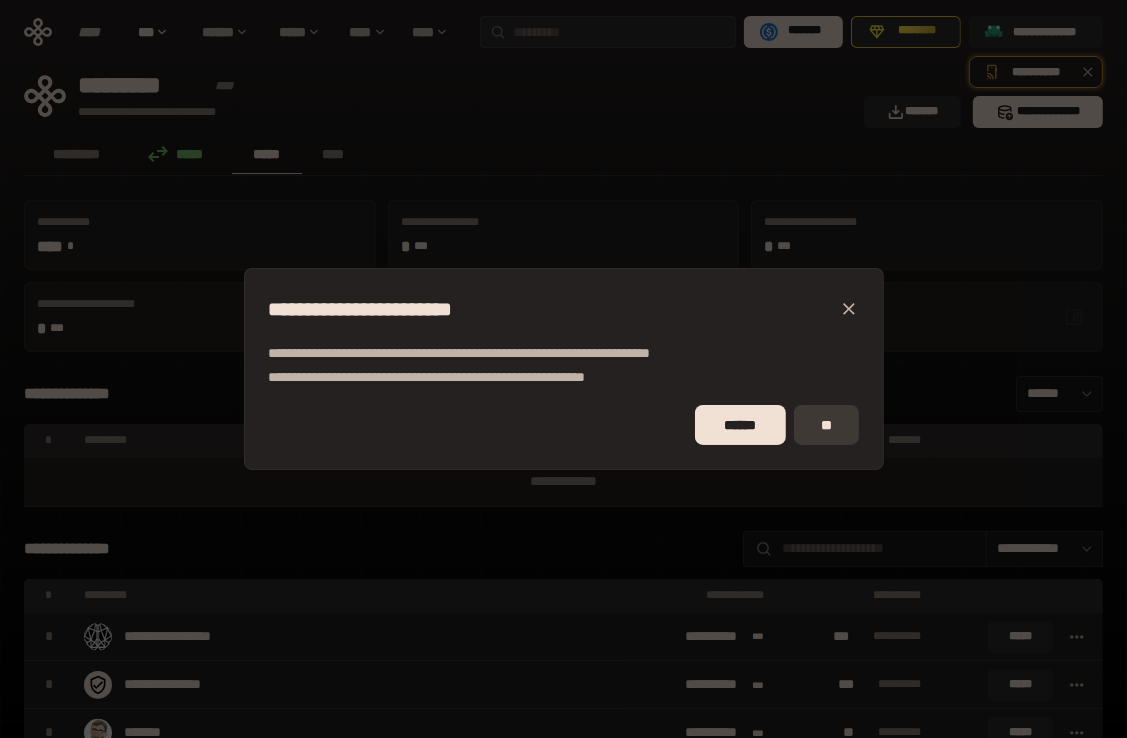 click on "**" at bounding box center (826, 425) 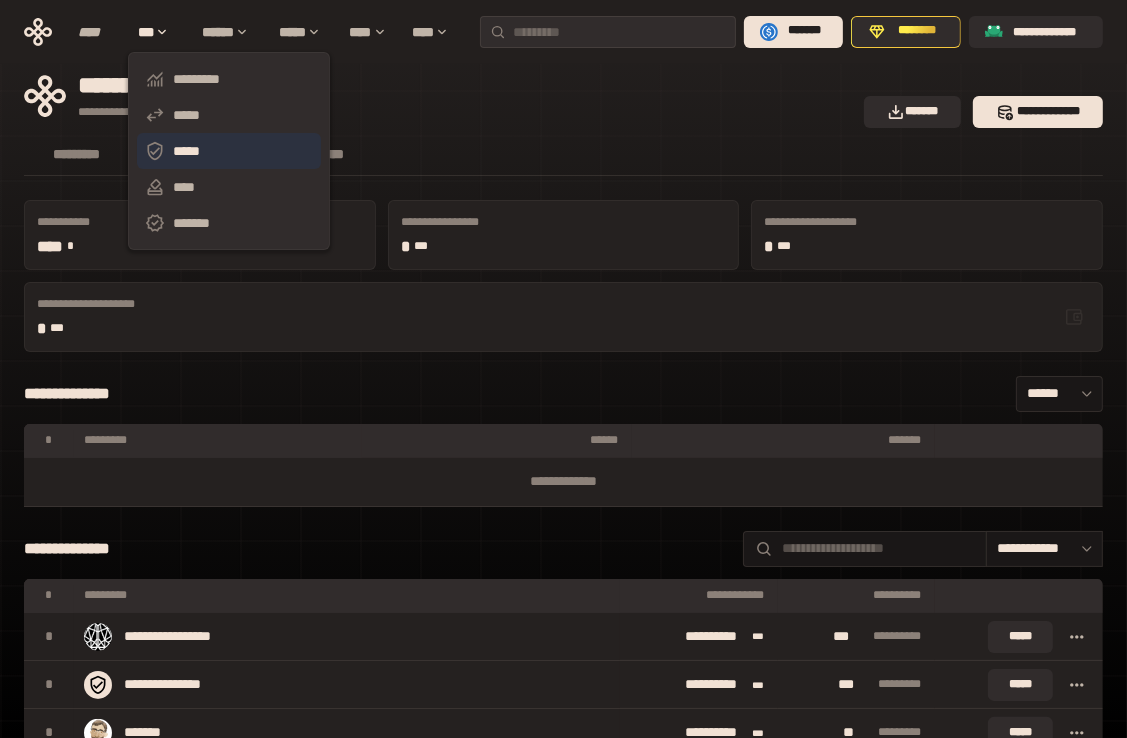 click on "*****" at bounding box center [229, 151] 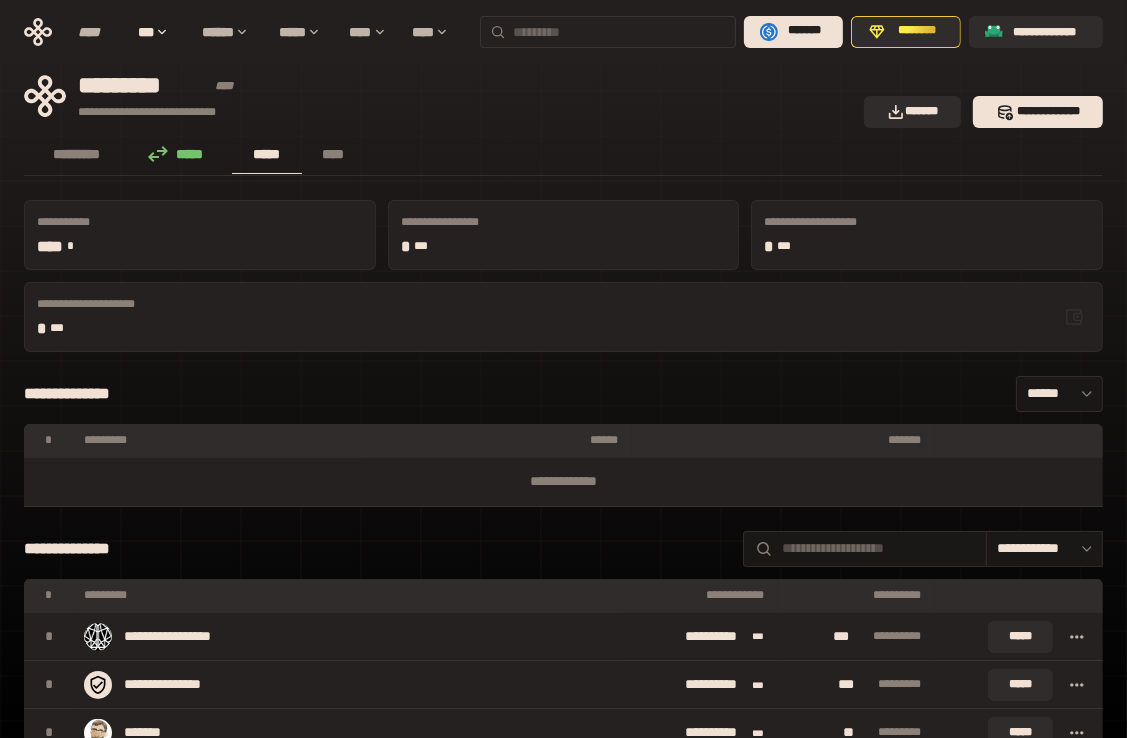 click at bounding box center (620, 32) 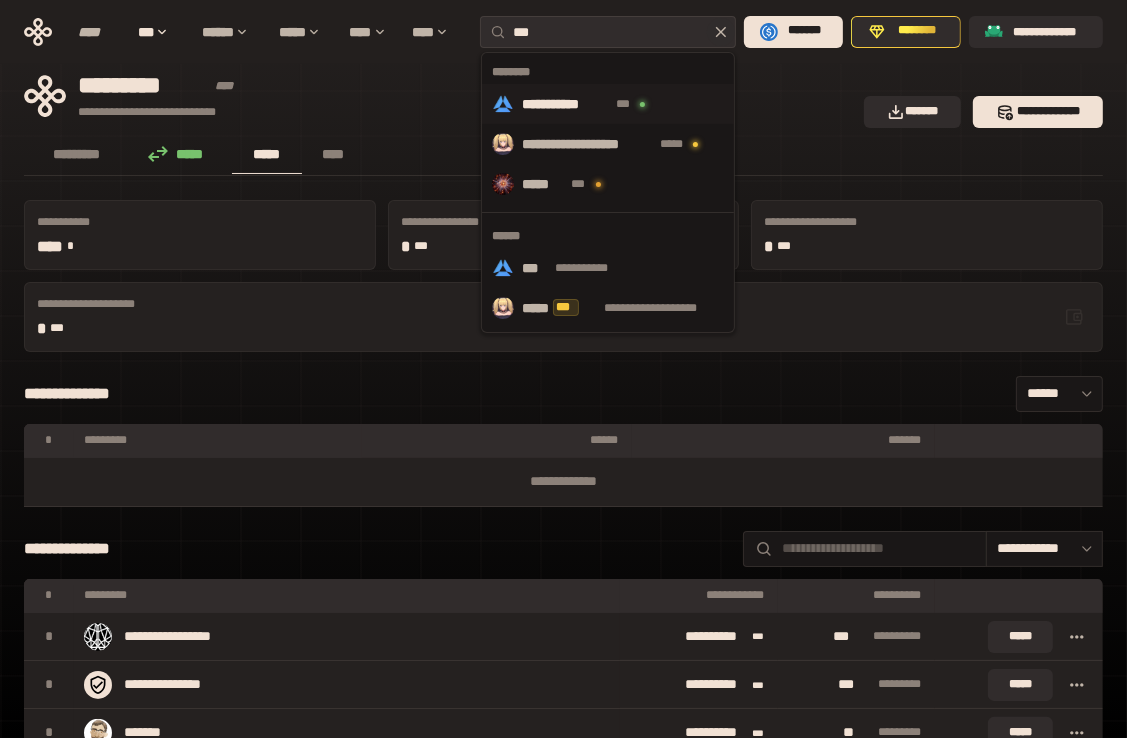type on "***" 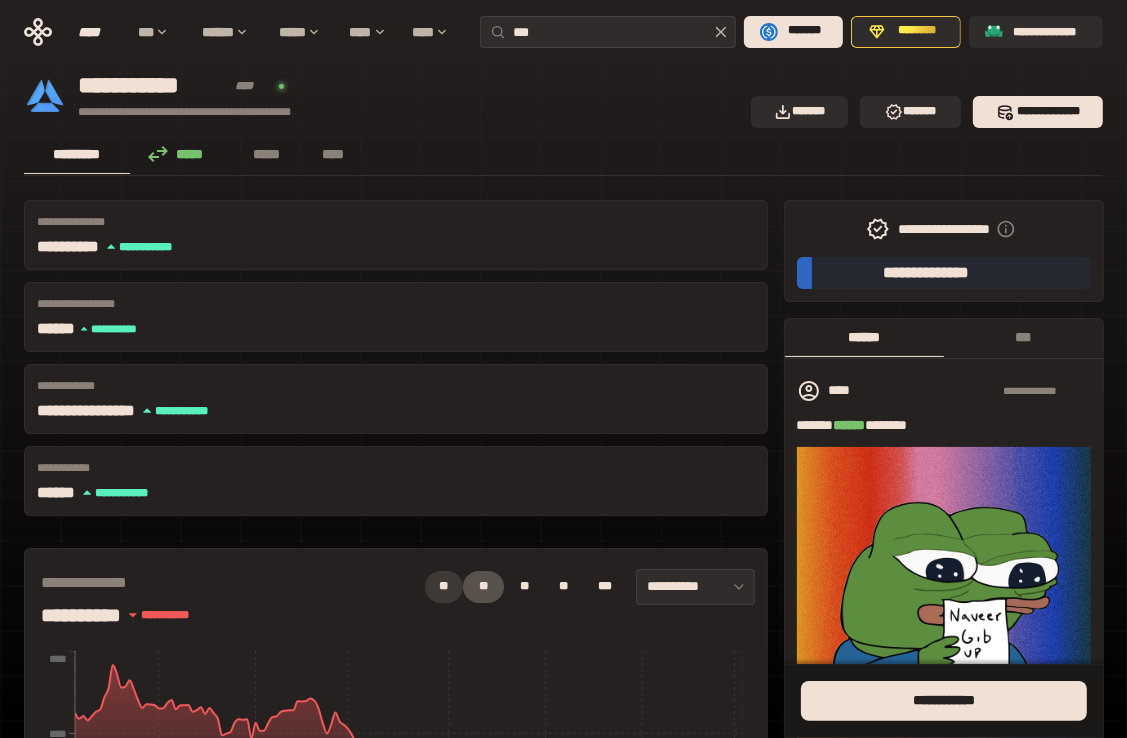 click on "**" at bounding box center [444, 587] 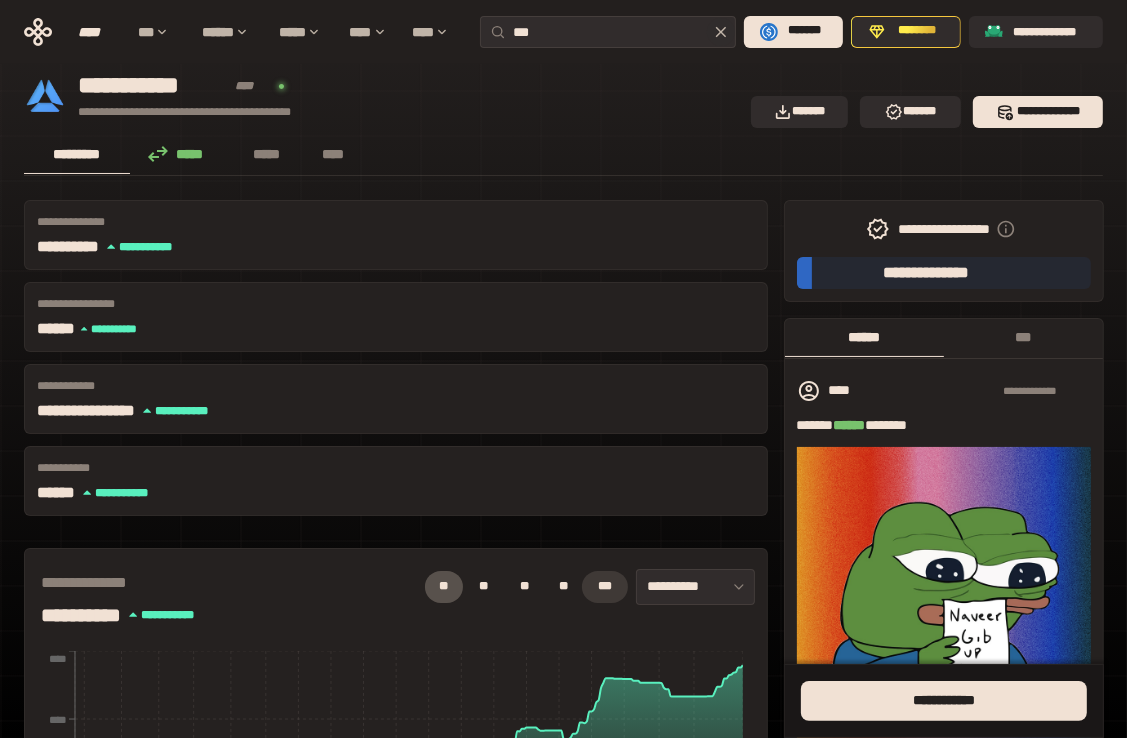 click on "***" at bounding box center [605, 587] 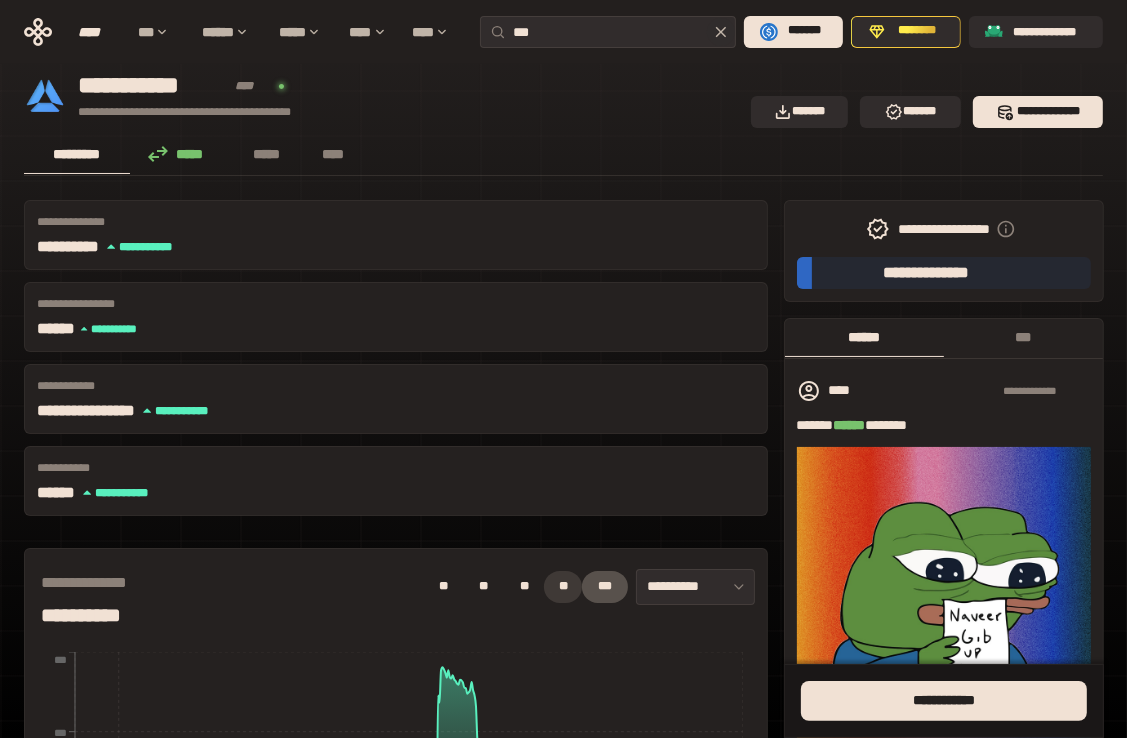 click on "**" at bounding box center (563, 587) 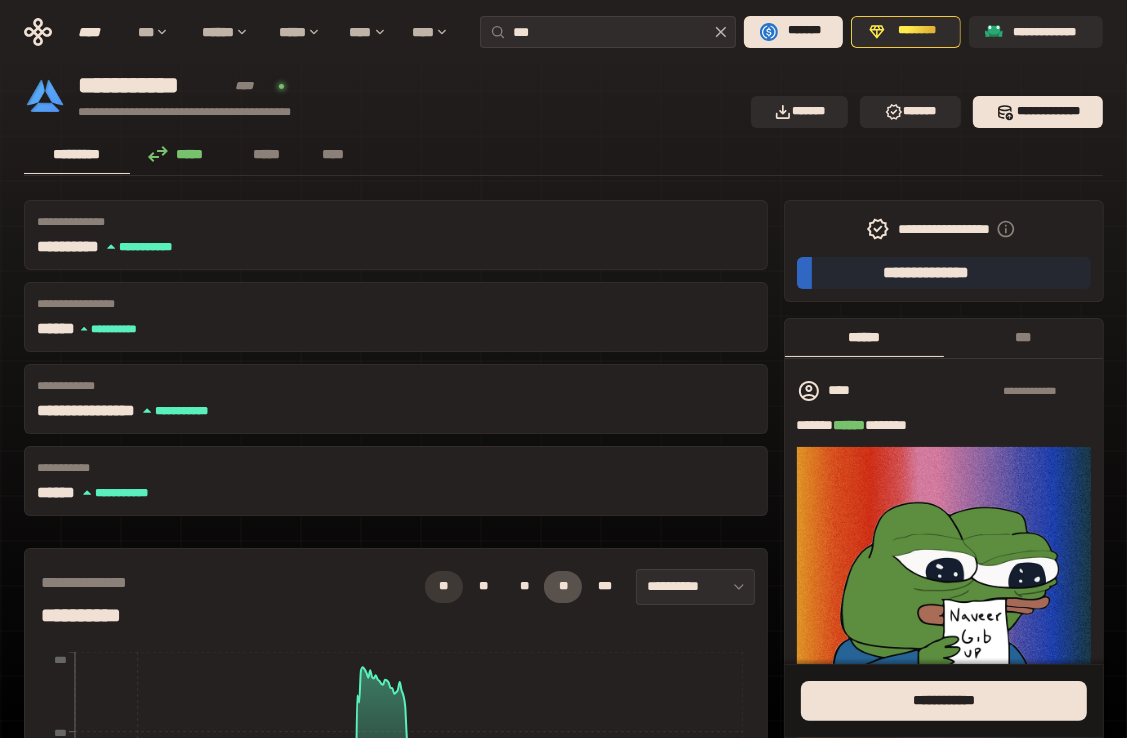 click on "**" at bounding box center (444, 587) 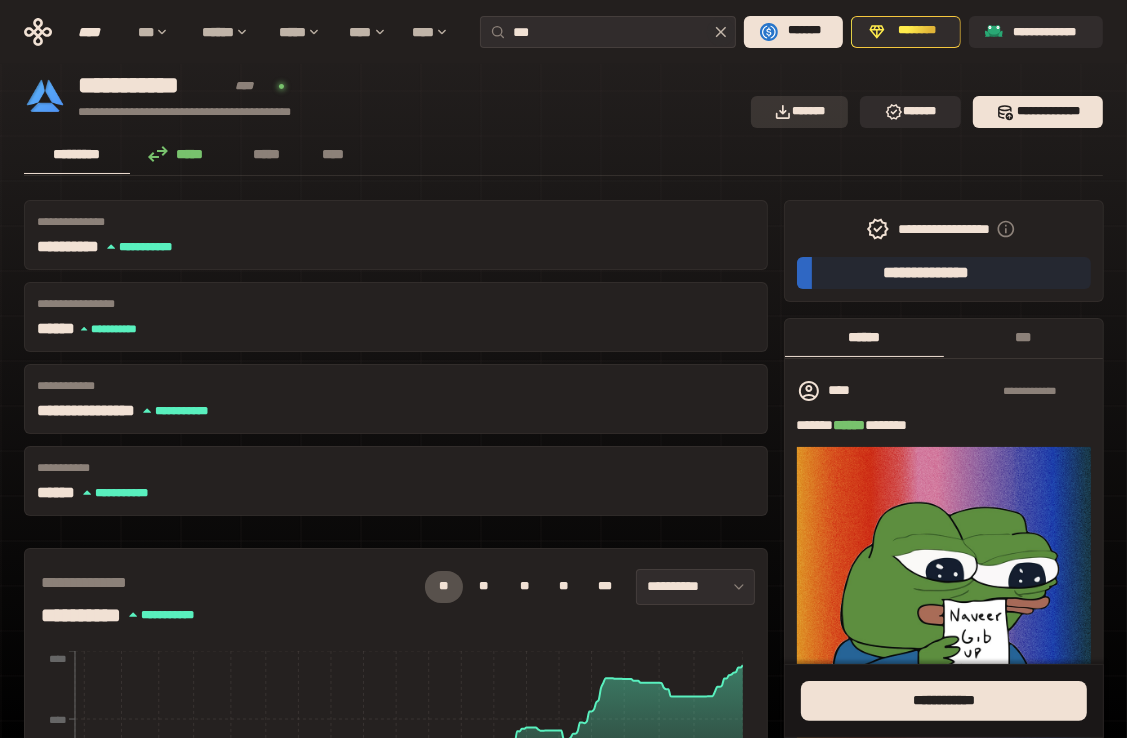 click on "*******" at bounding box center (800, 112) 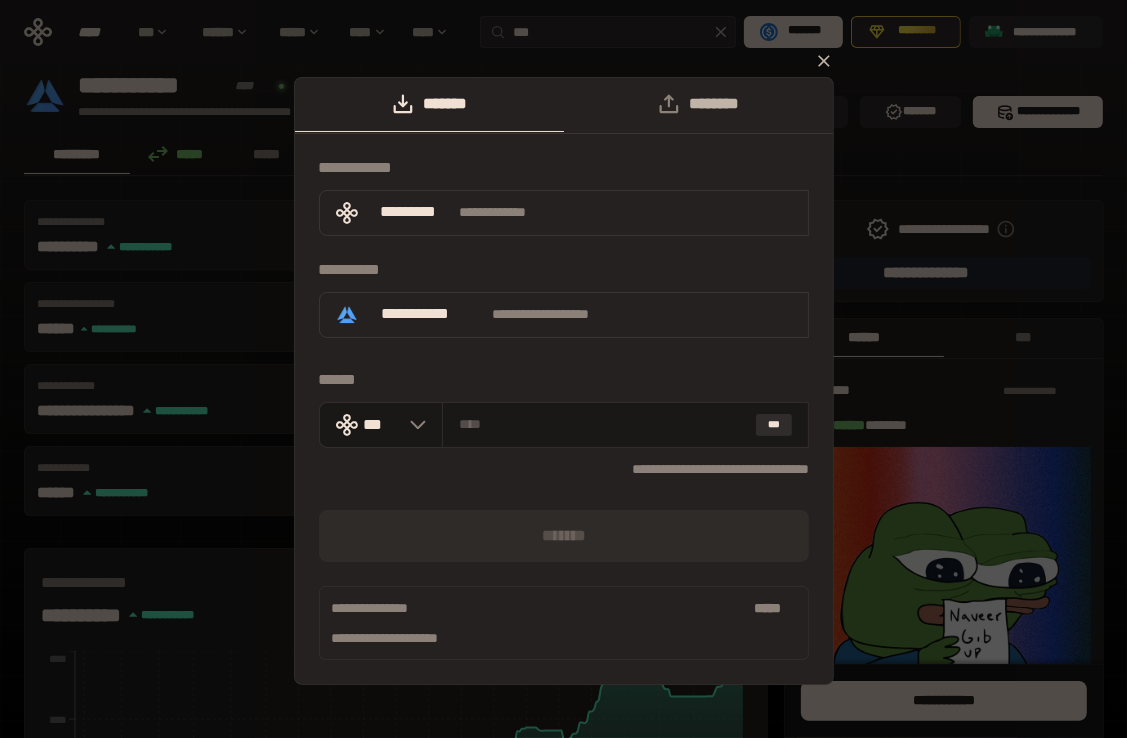 click on "********" at bounding box center [698, 104] 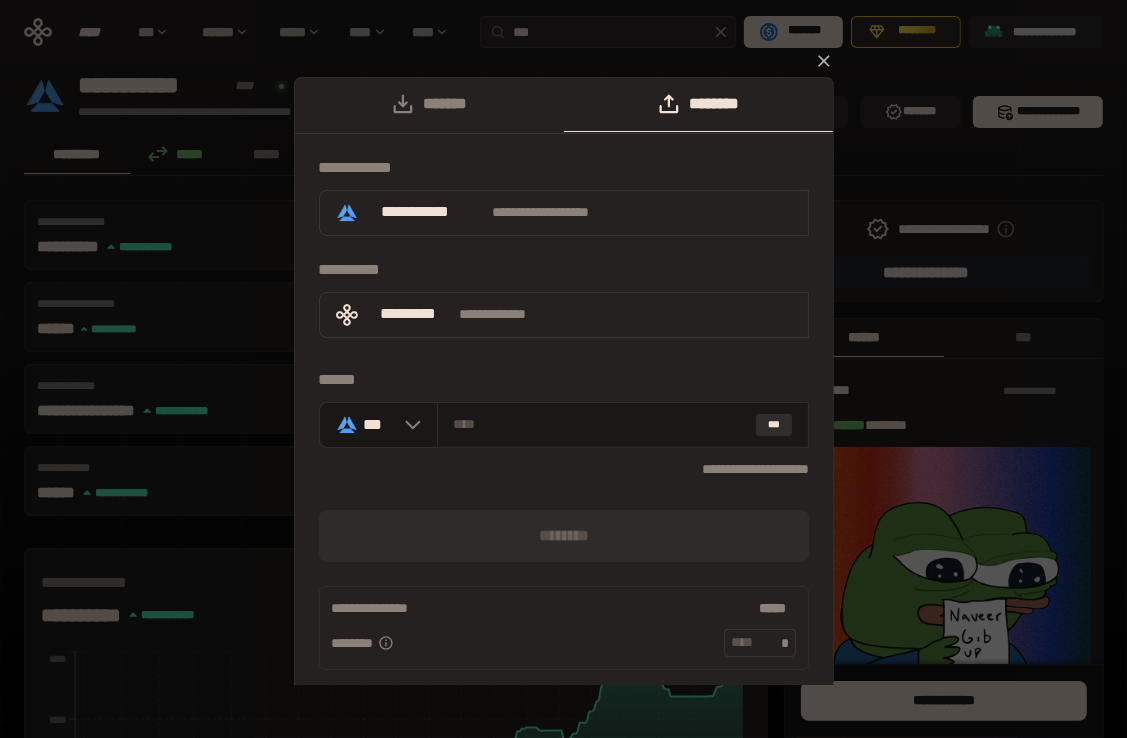 drag, startPoint x: 765, startPoint y: 432, endPoint x: 781, endPoint y: 386, distance: 48.703182 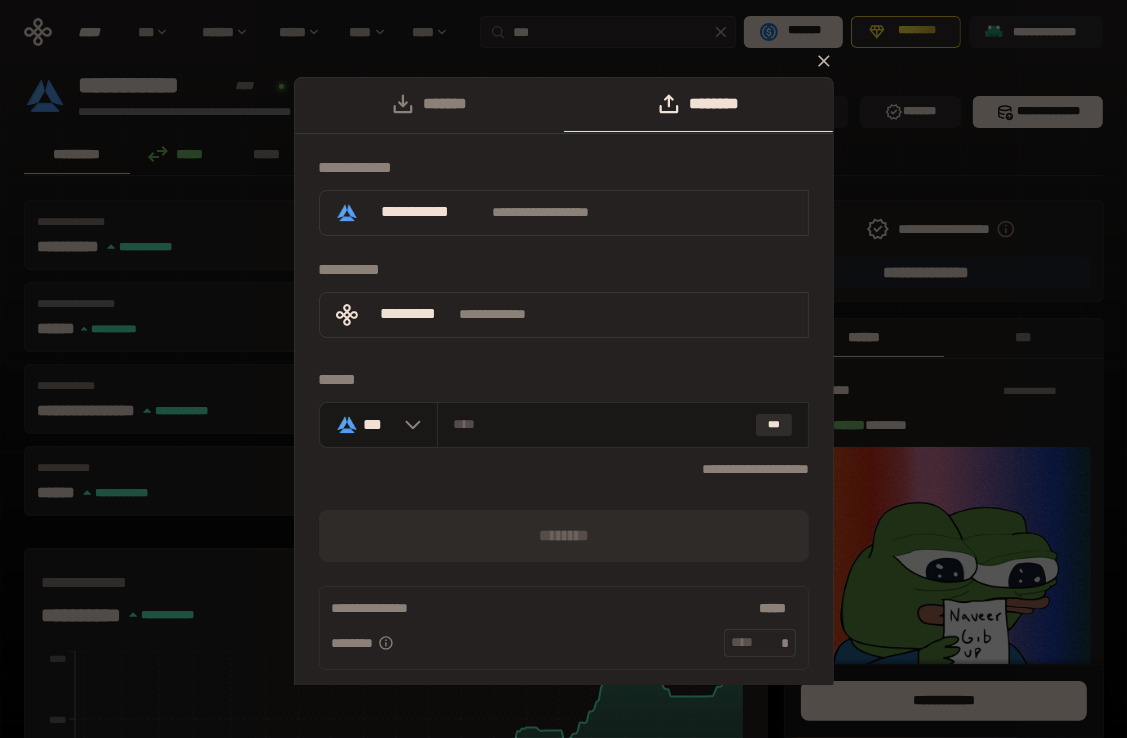 click on "**********" at bounding box center [564, 408] 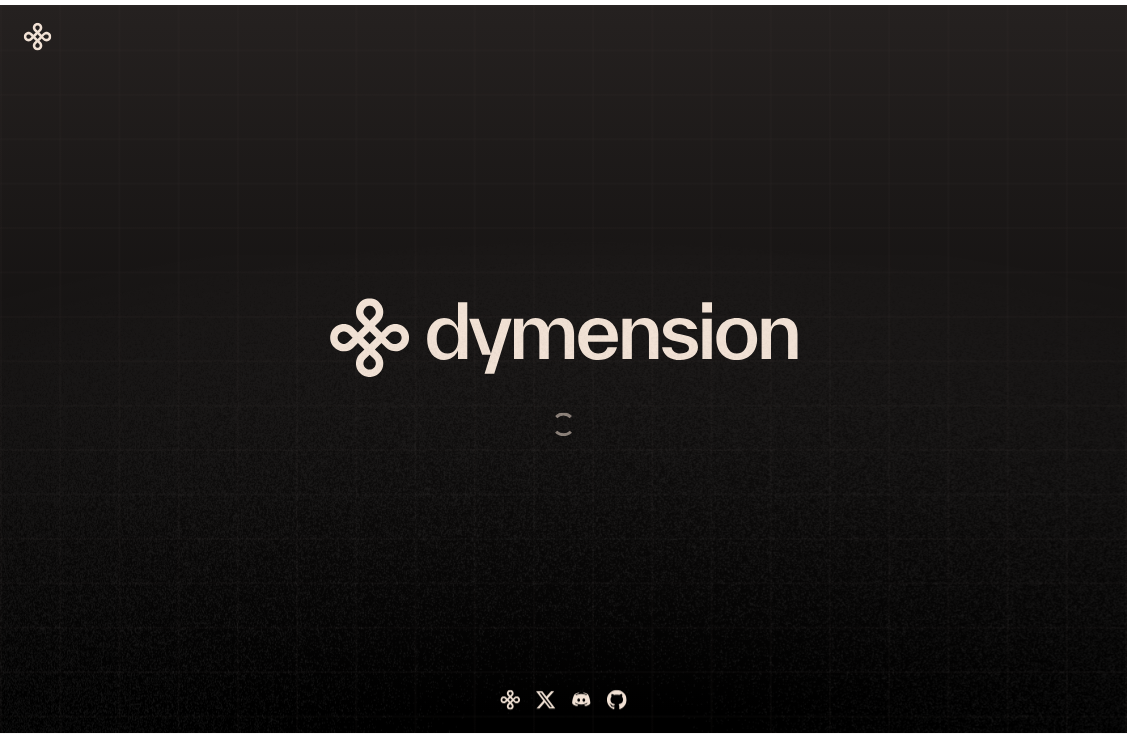 scroll, scrollTop: 0, scrollLeft: 0, axis: both 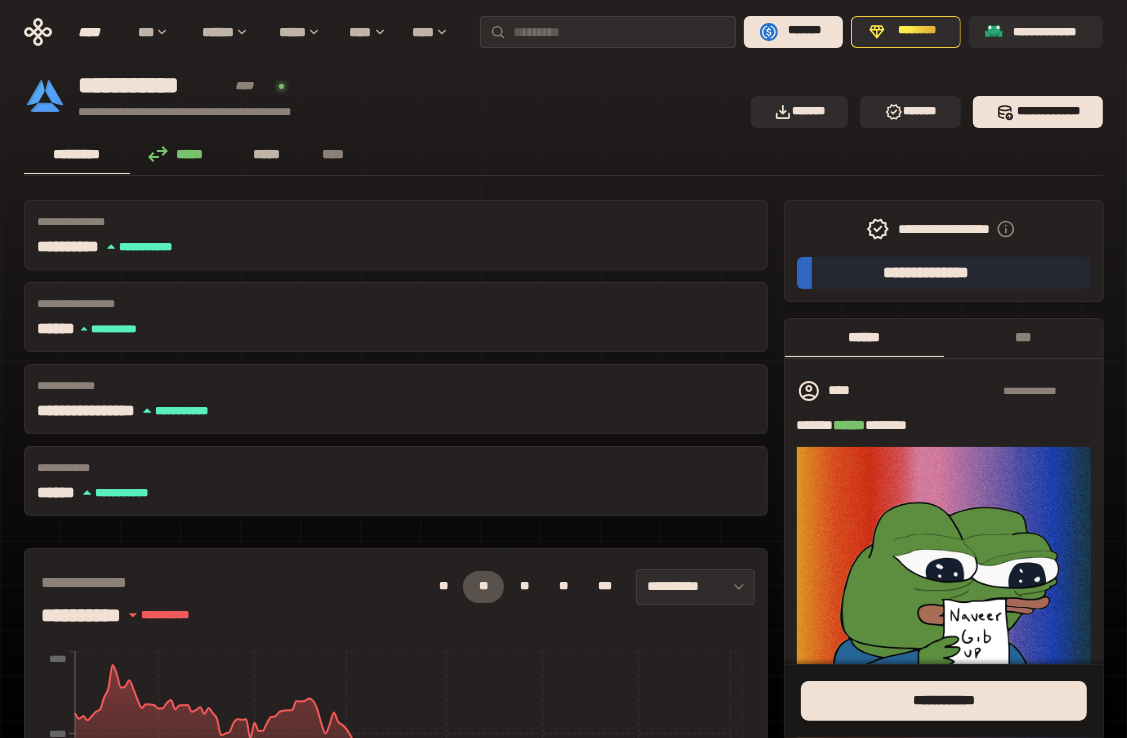 click on "*****" at bounding box center [267, 155] 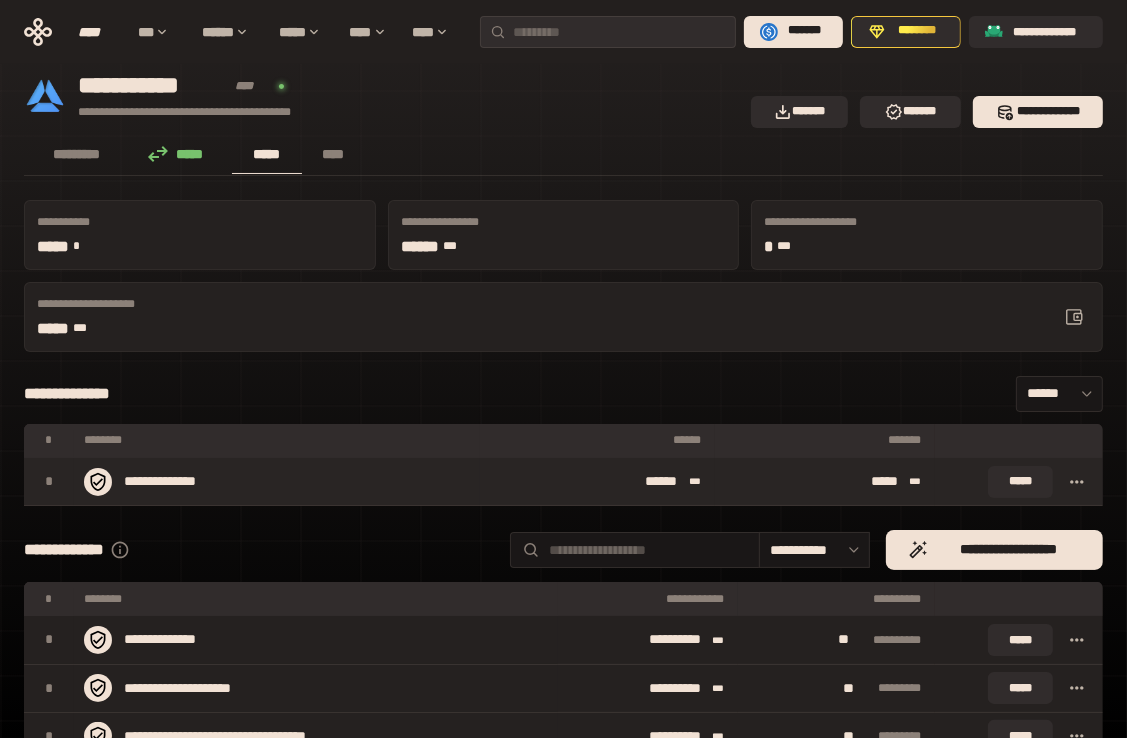 click 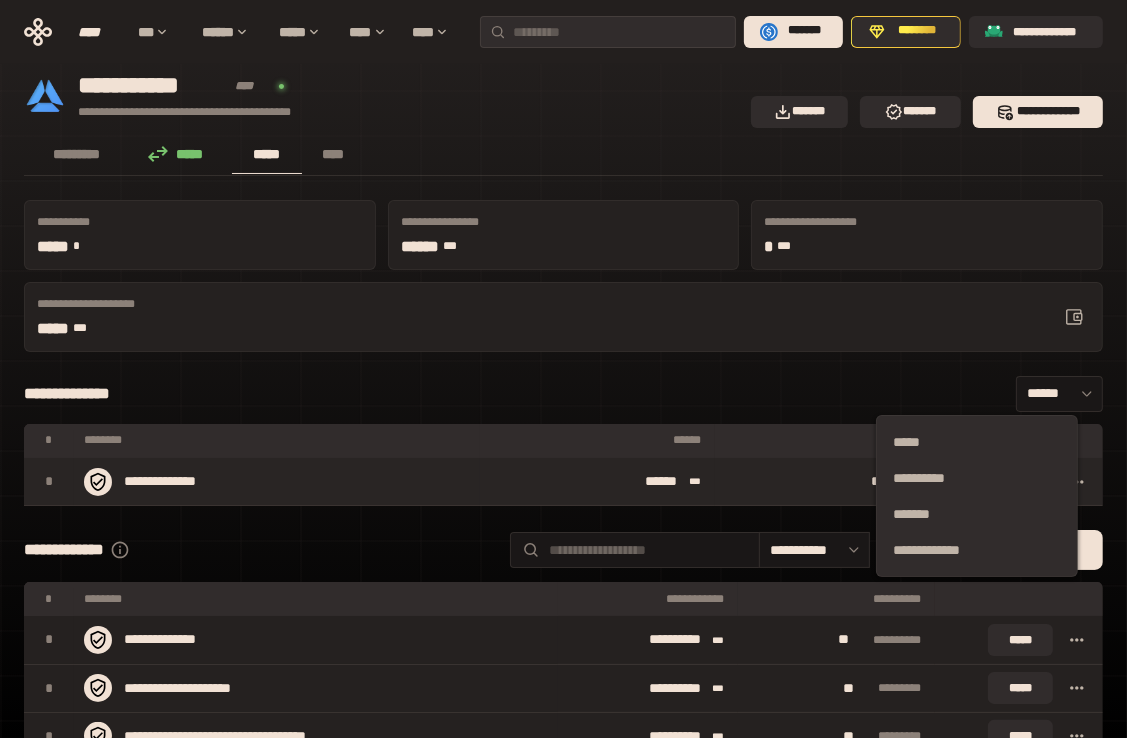 click 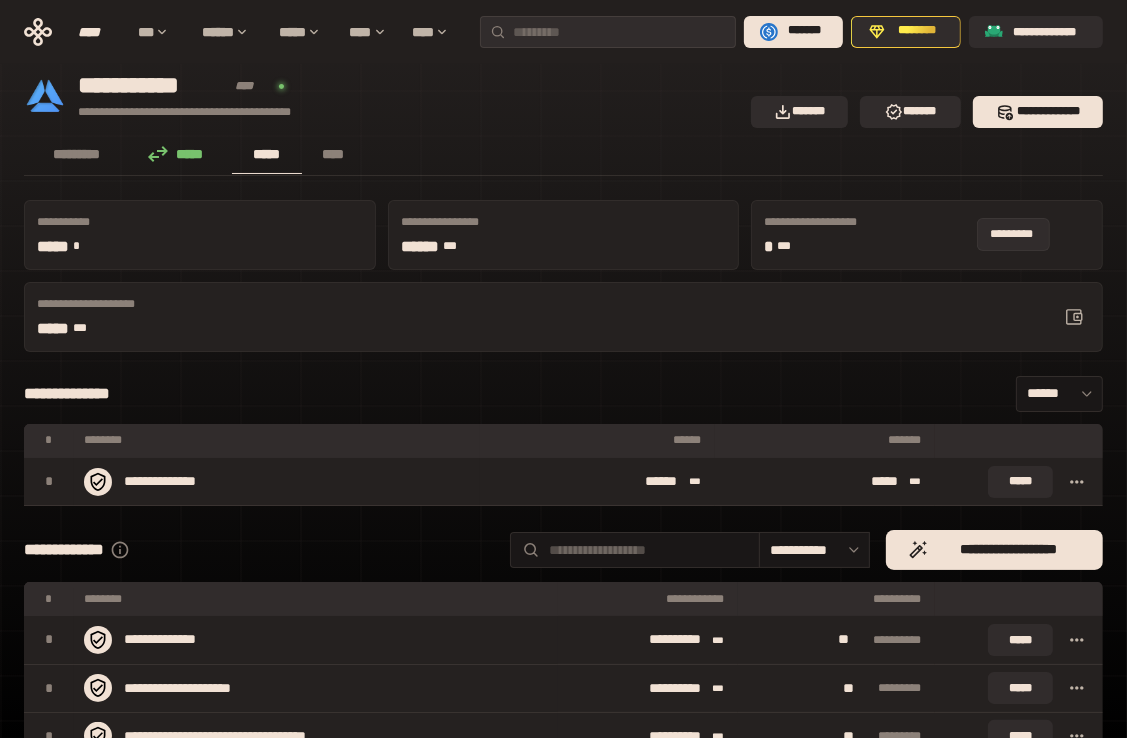 click 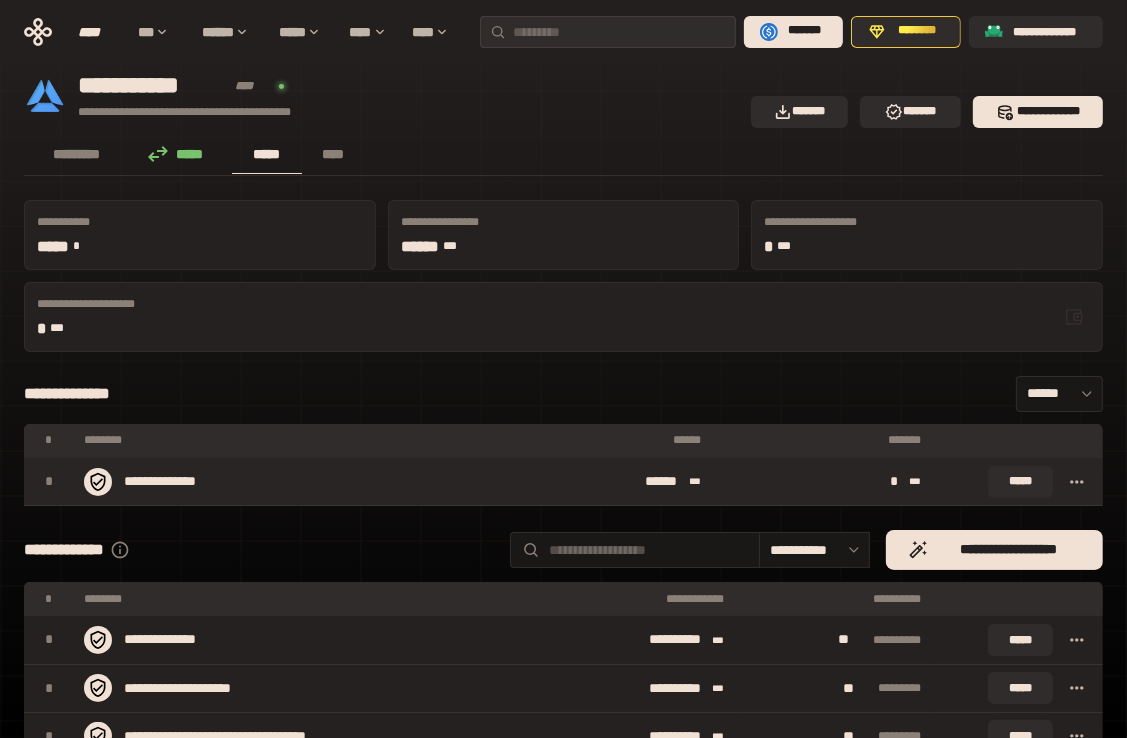 click on "****** ***" at bounding box center (597, 482) 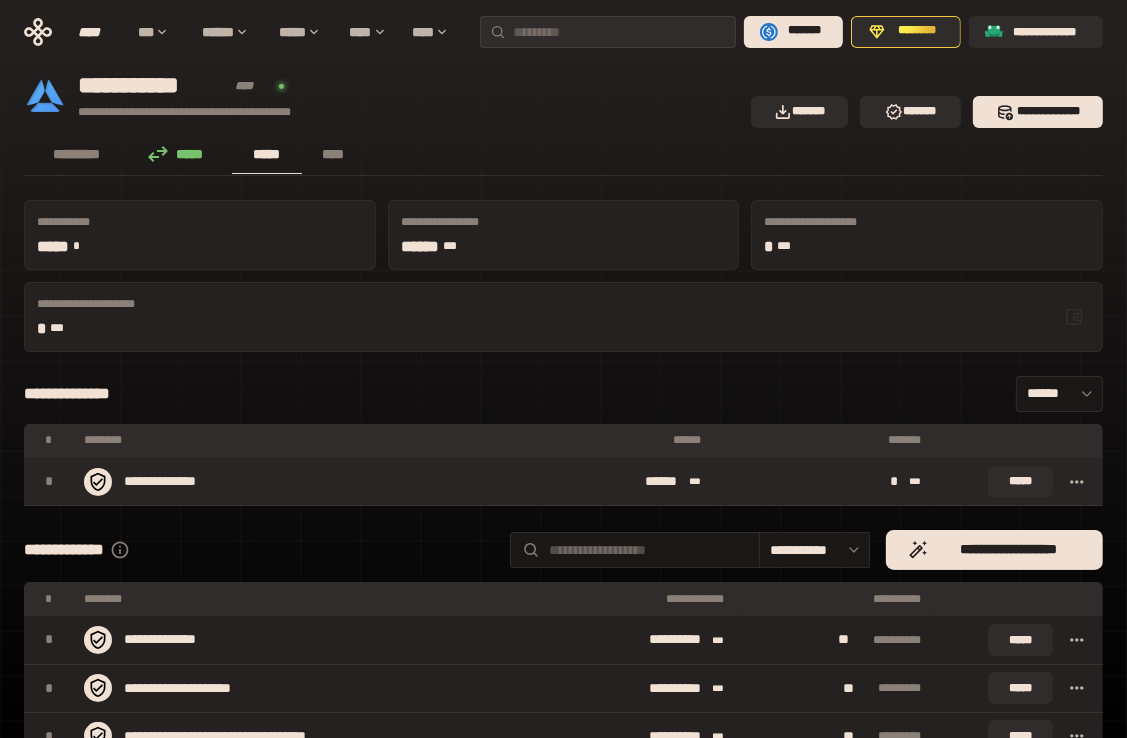 click at bounding box center [1077, 482] 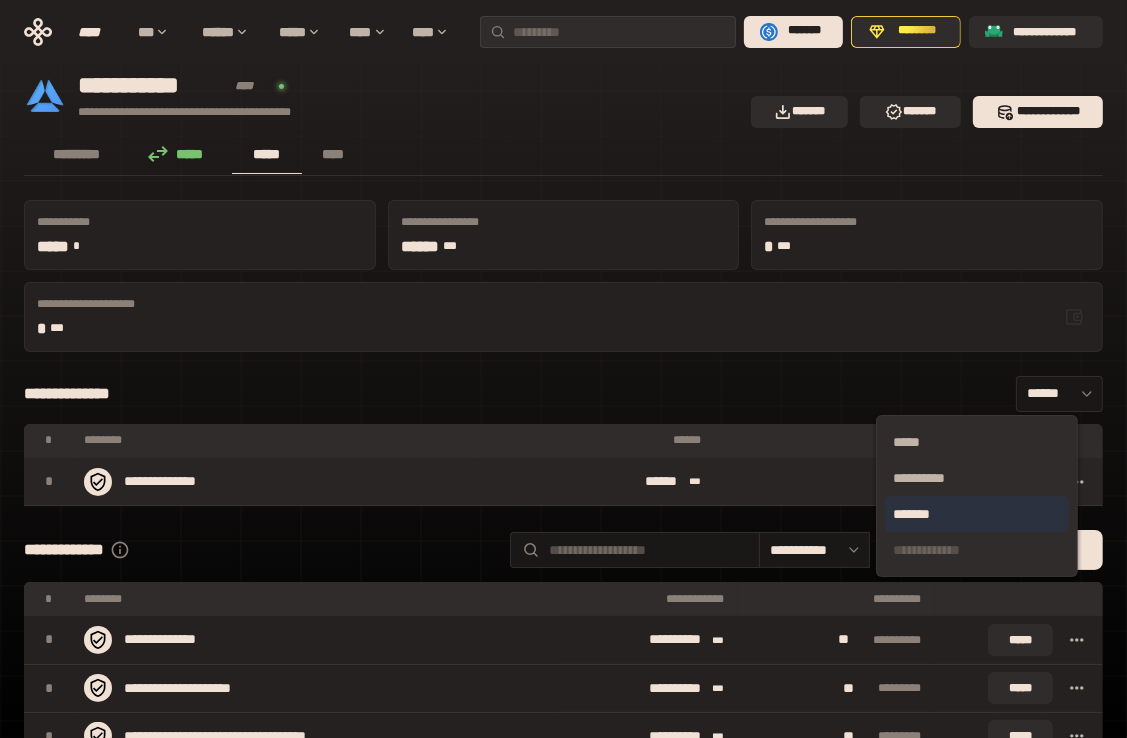click on "*******" at bounding box center [977, 514] 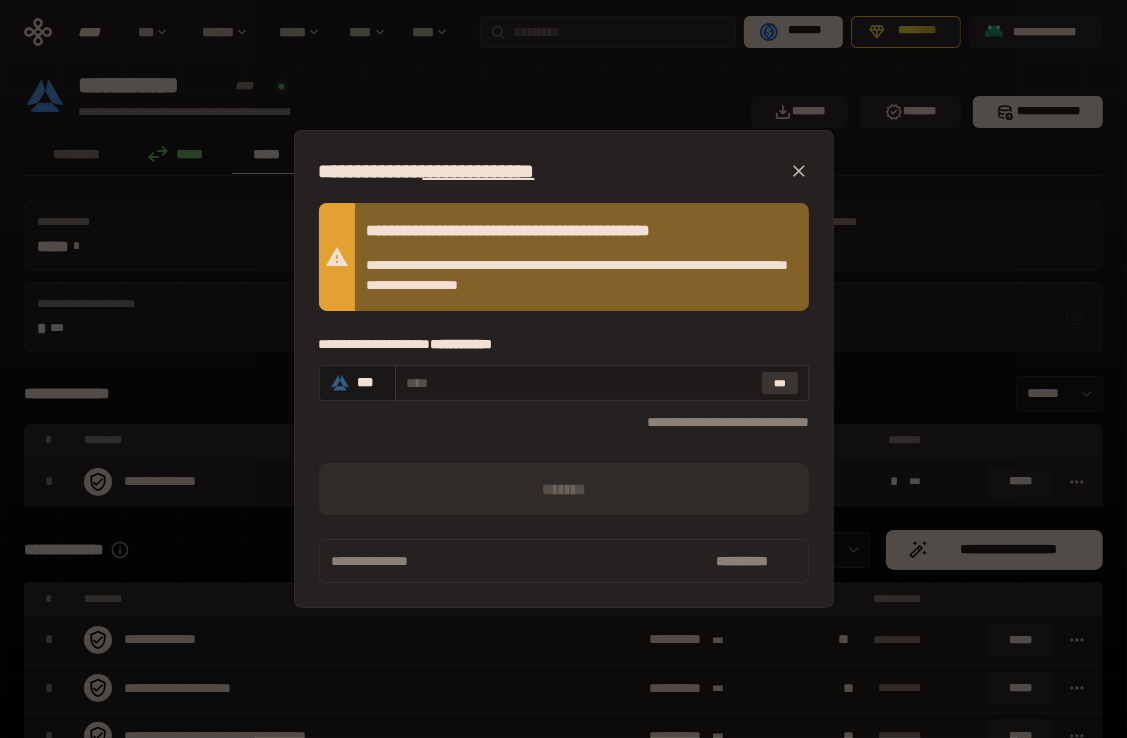click on "***" at bounding box center [780, 383] 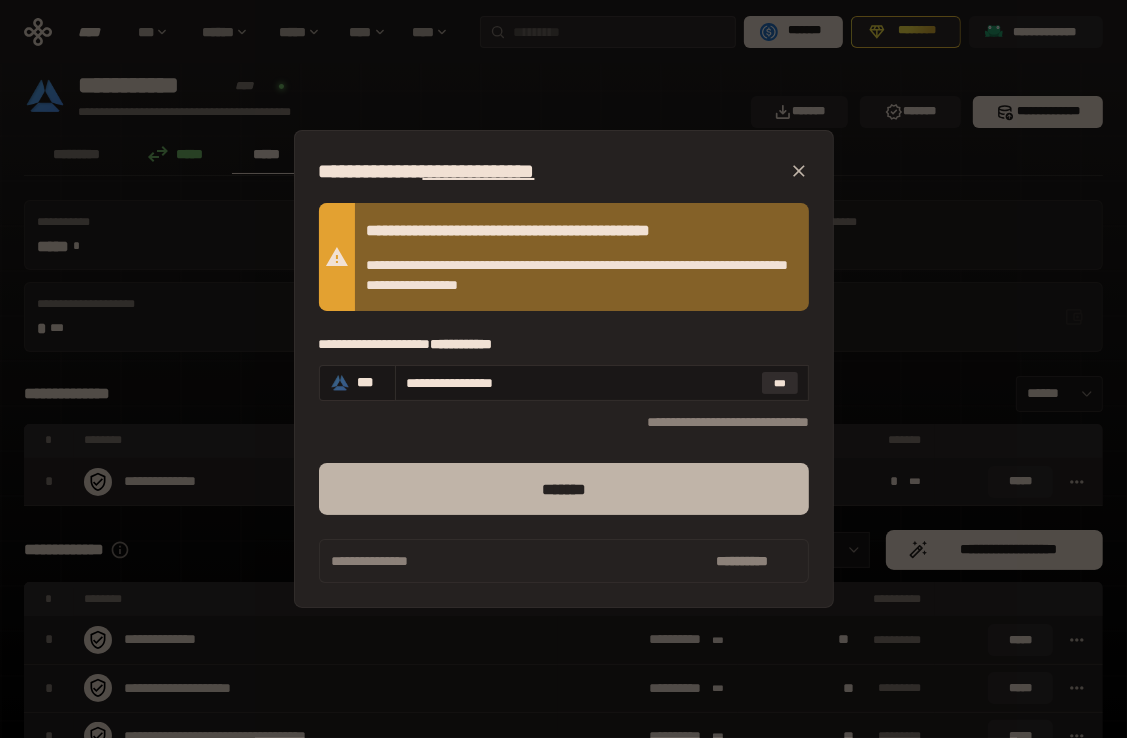 click on "*******" at bounding box center [564, 489] 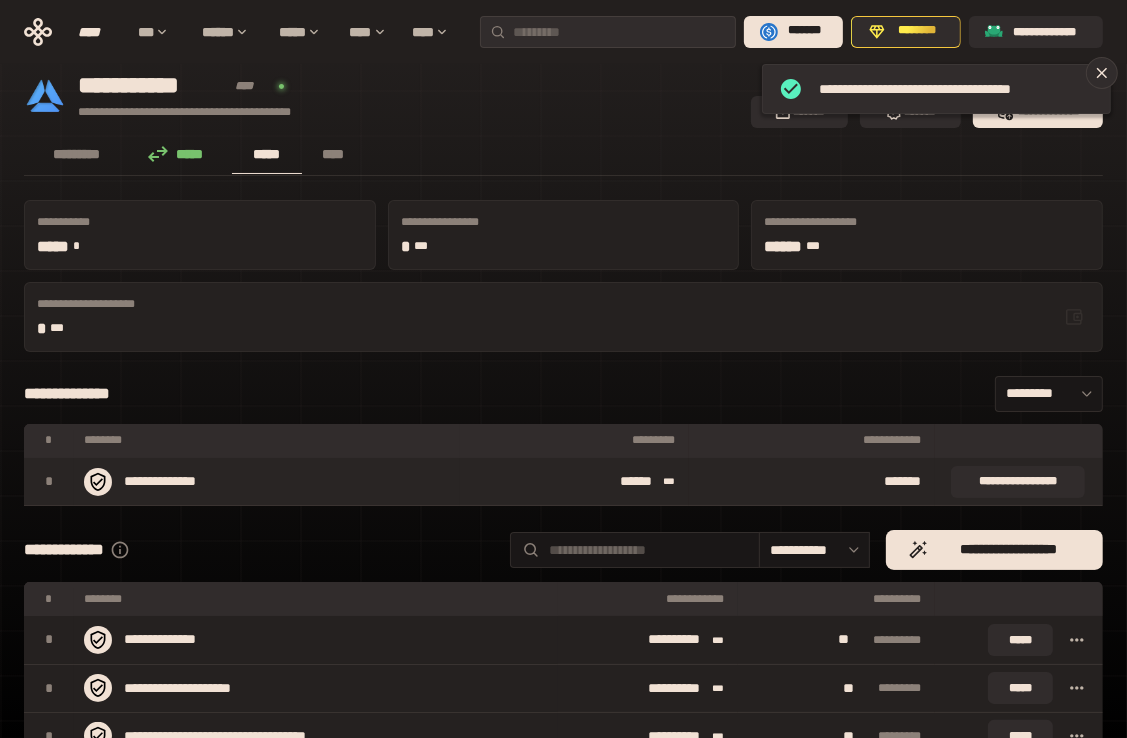 click on "****** ***" at bounding box center [574, 482] 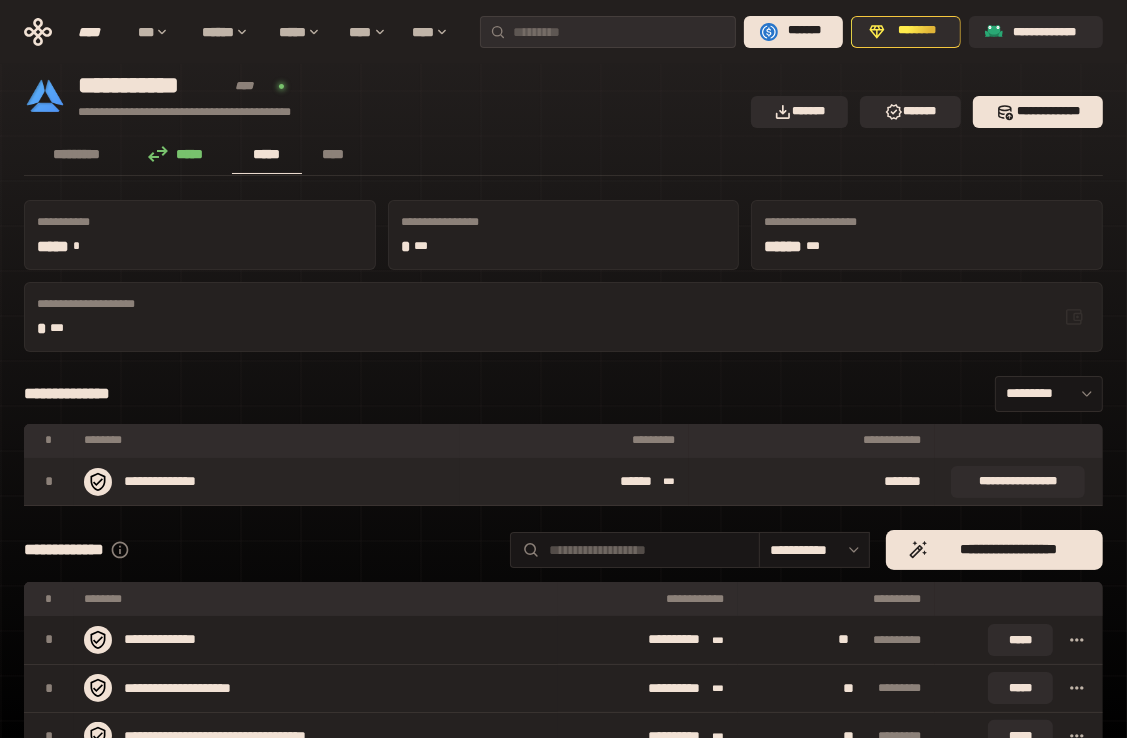 click on "**********" at bounding box center [267, 482] 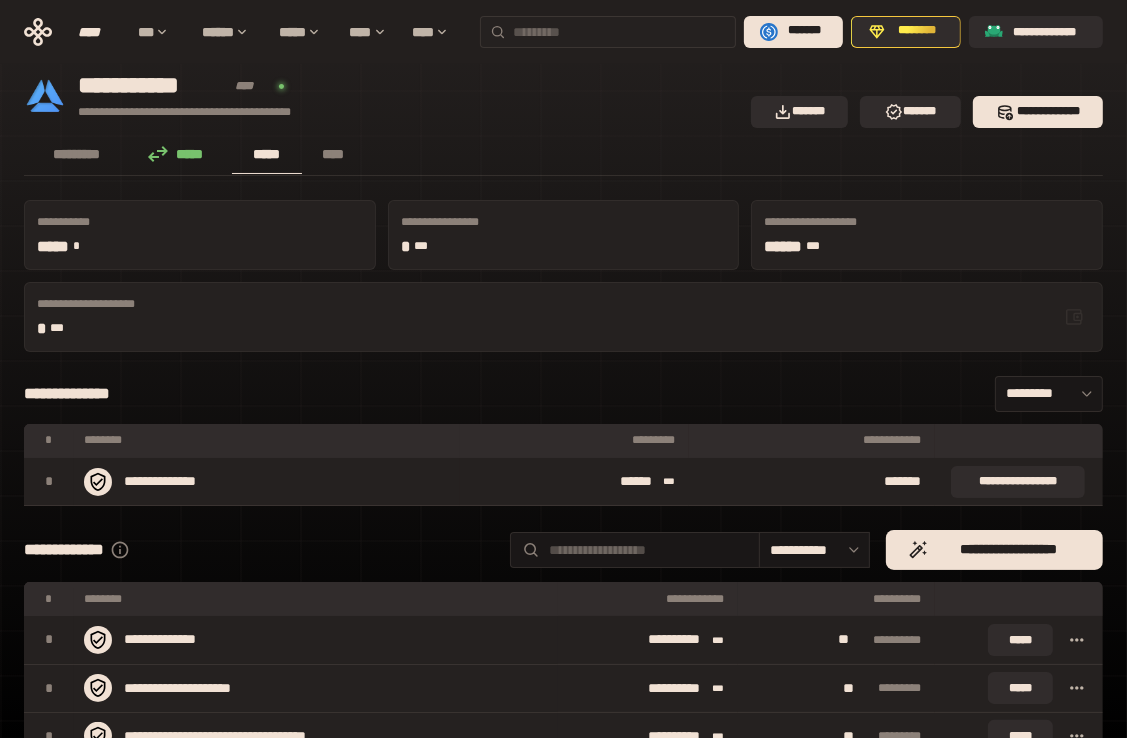 click at bounding box center [608, 32] 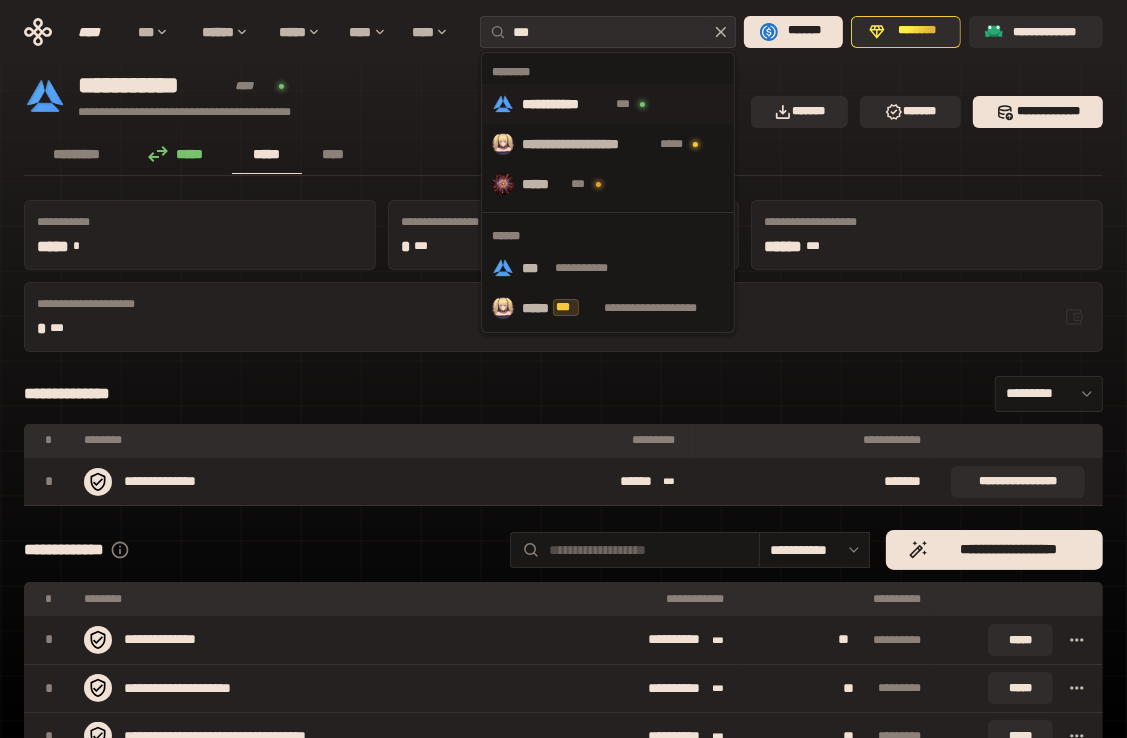 type on "***" 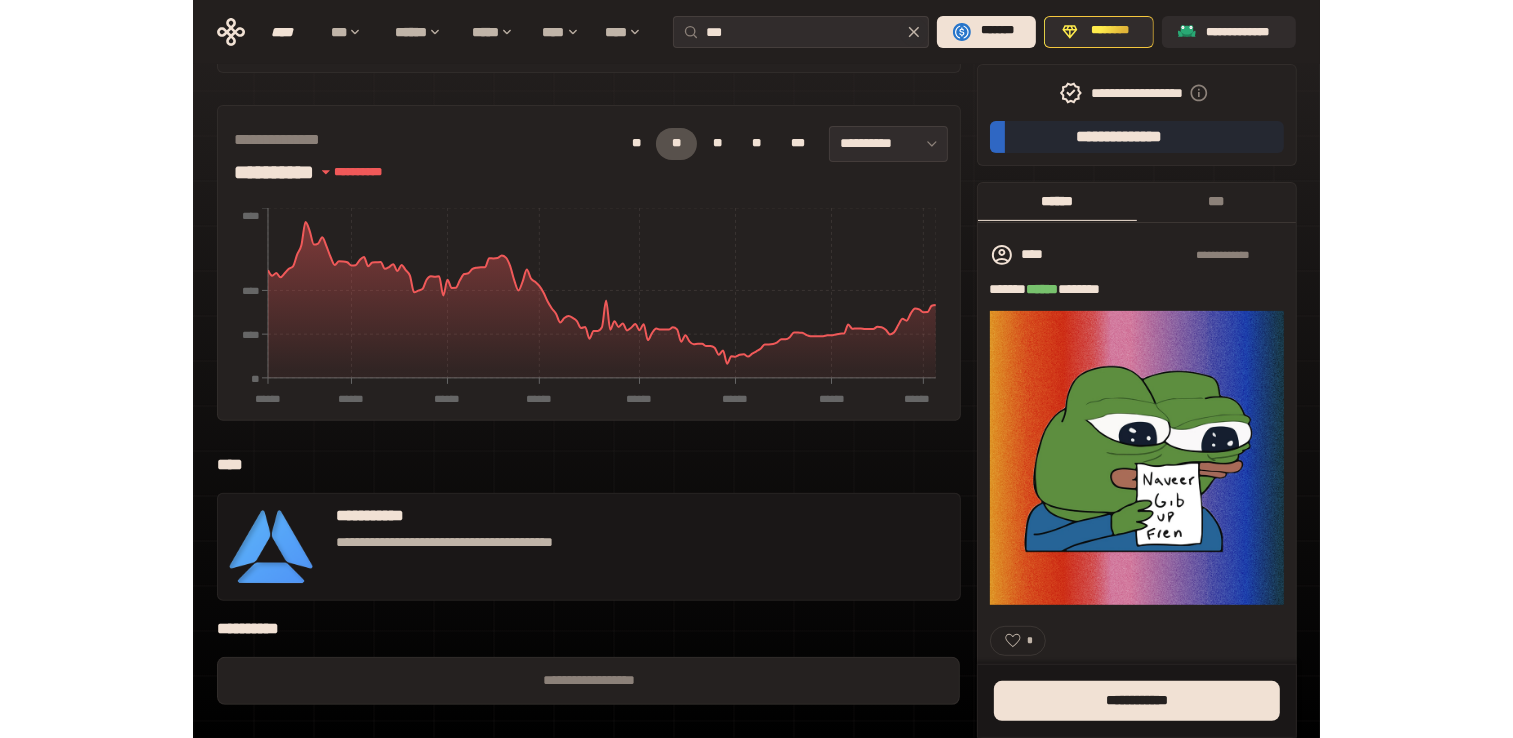 scroll, scrollTop: 0, scrollLeft: 0, axis: both 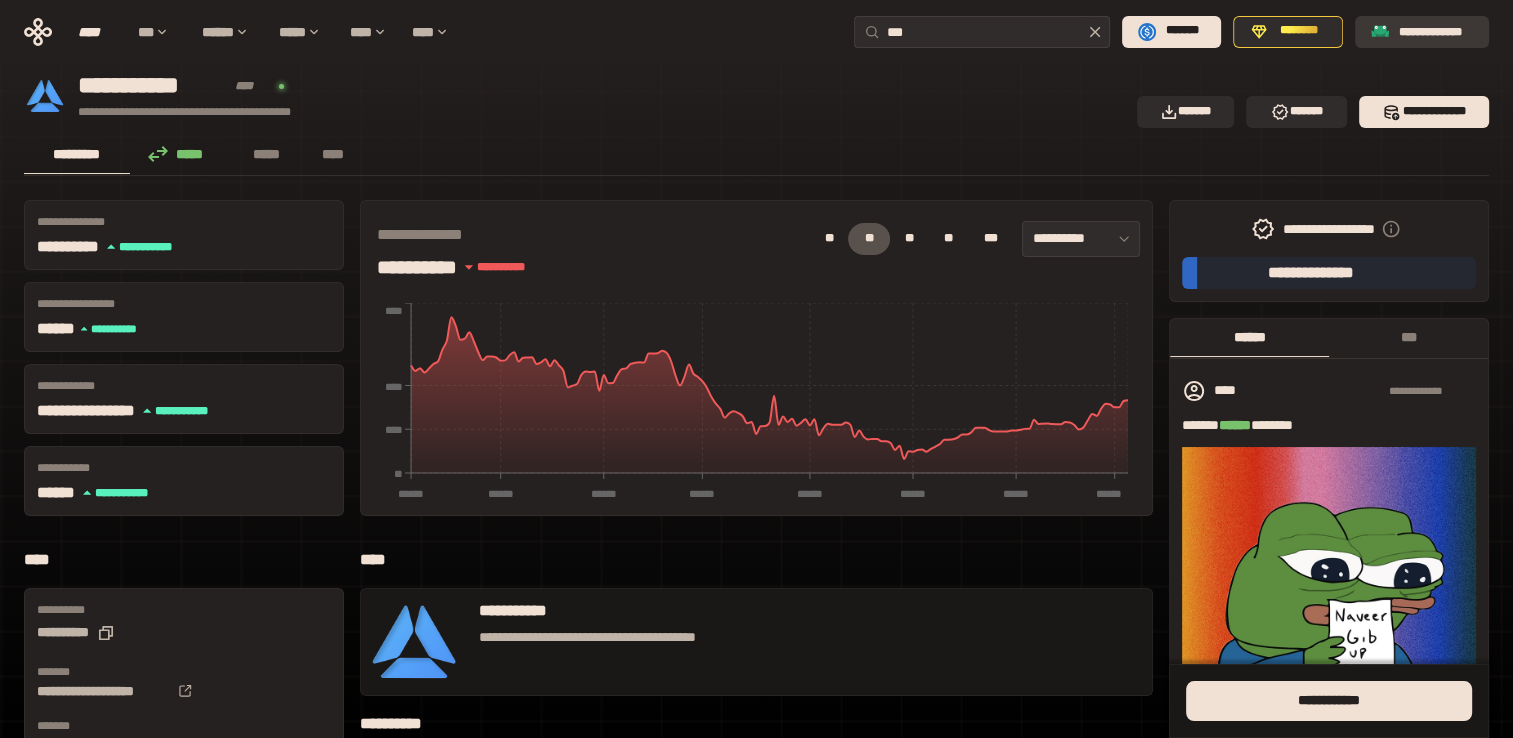 click on "**********" at bounding box center (1436, 31) 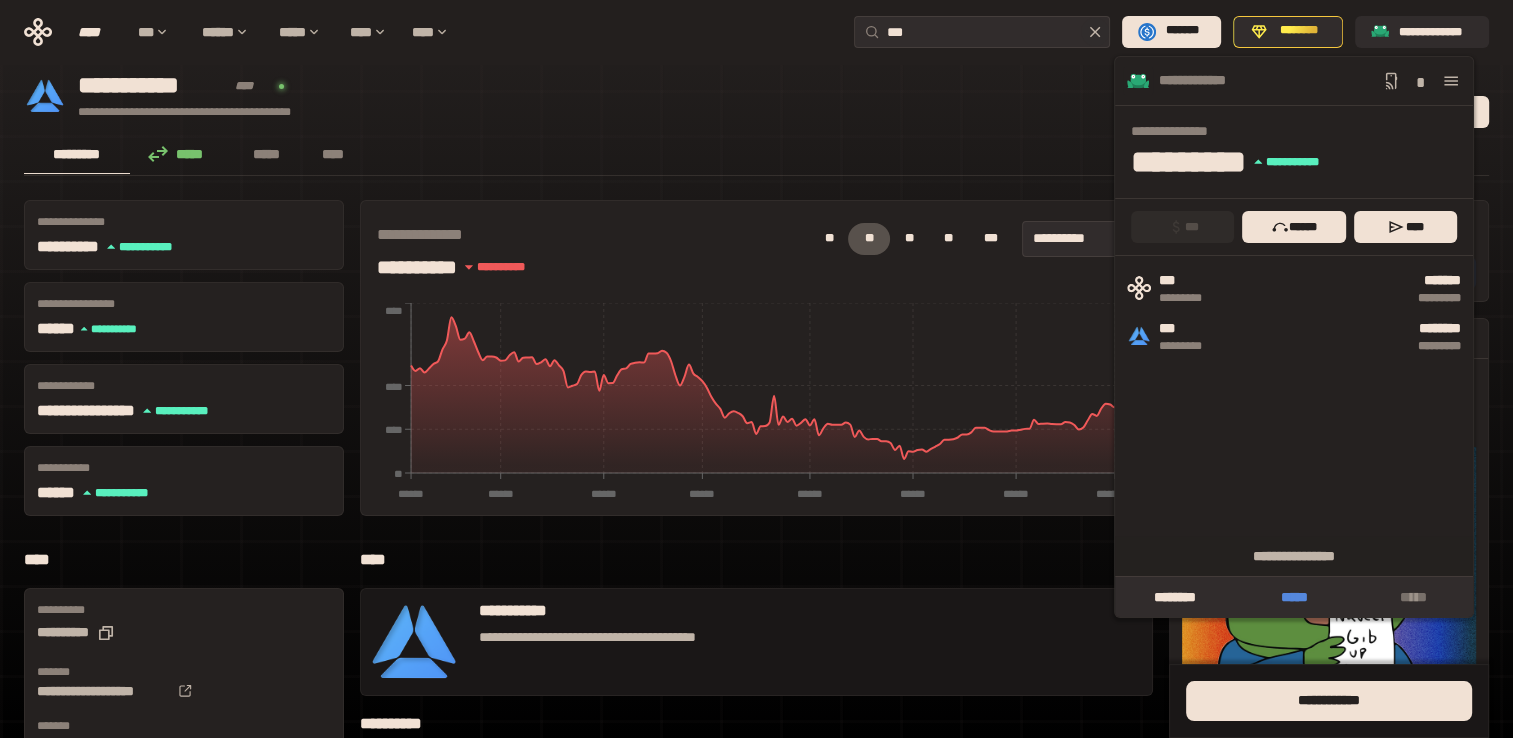 click on "*****" at bounding box center (1293, 597) 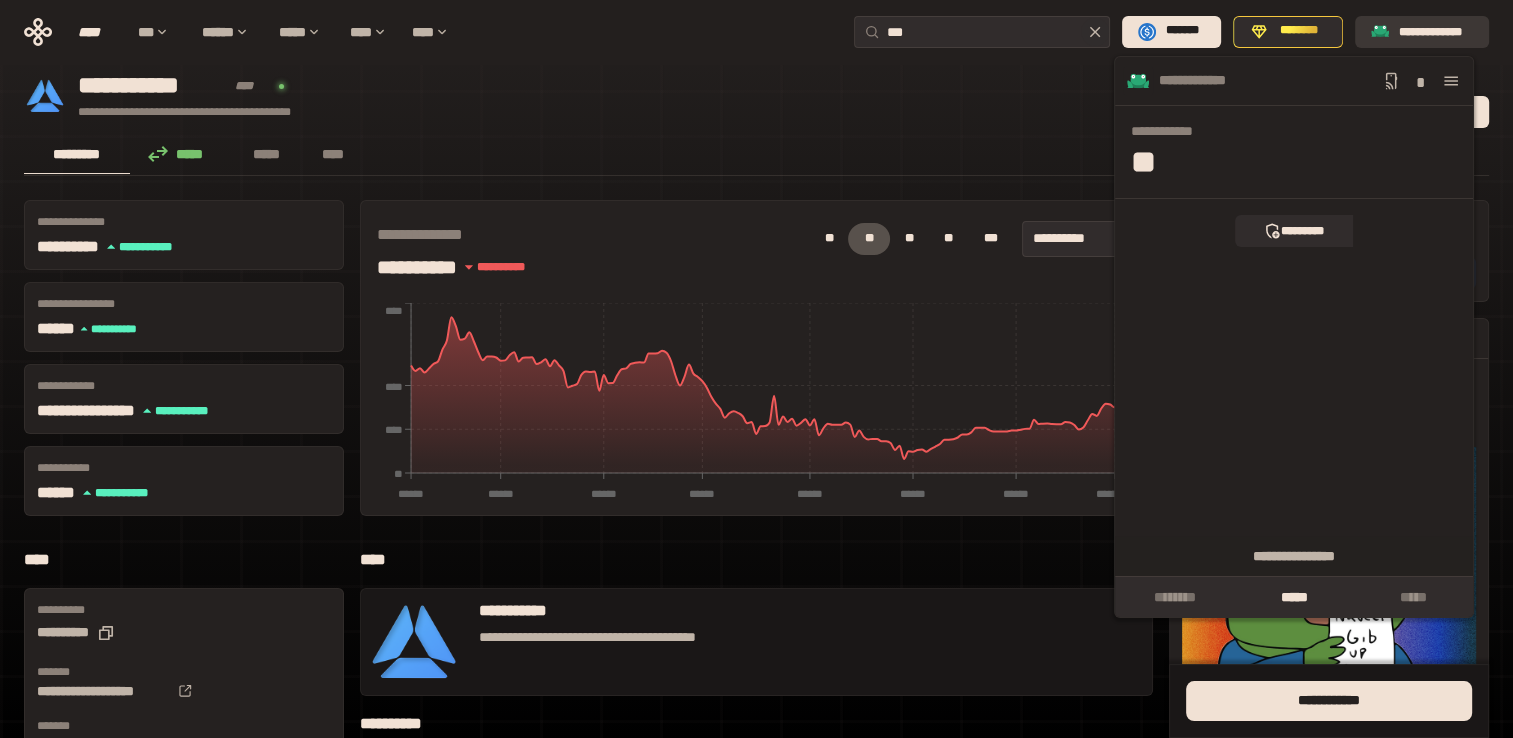 click on "**********" at bounding box center (1436, 31) 